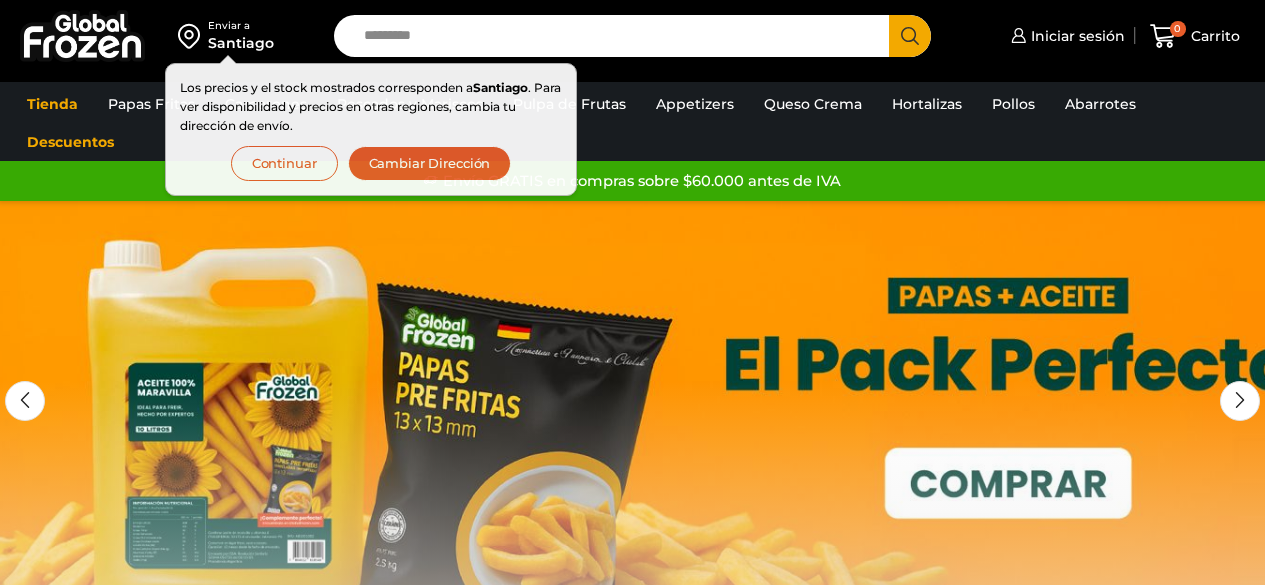 scroll, scrollTop: 0, scrollLeft: 0, axis: both 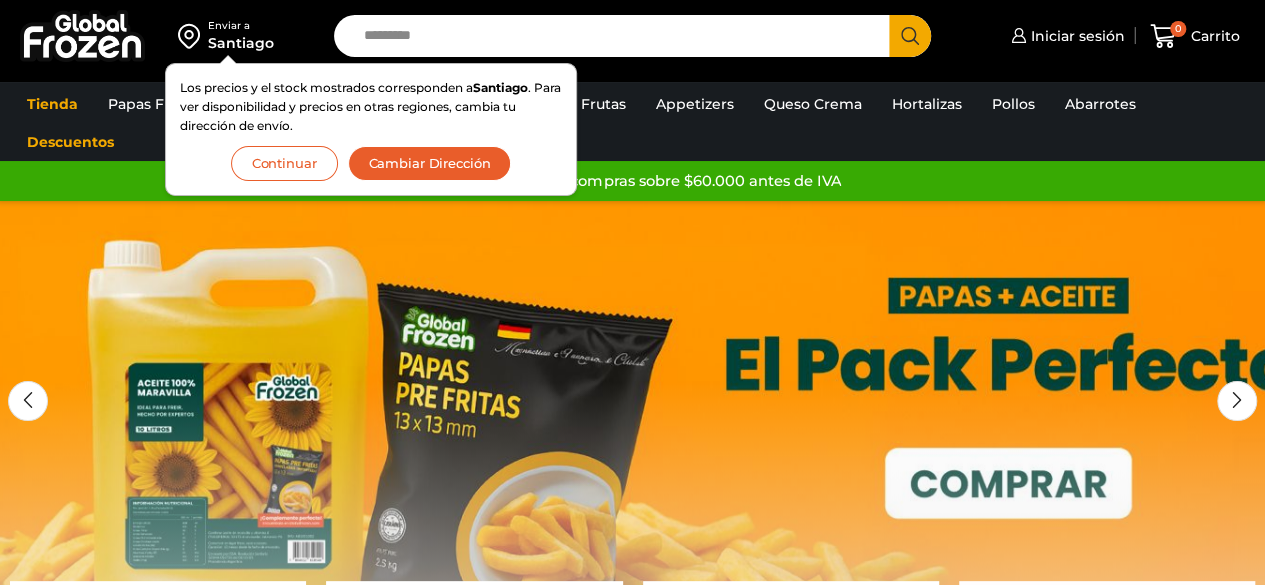 click on "Continuar" at bounding box center (284, 163) 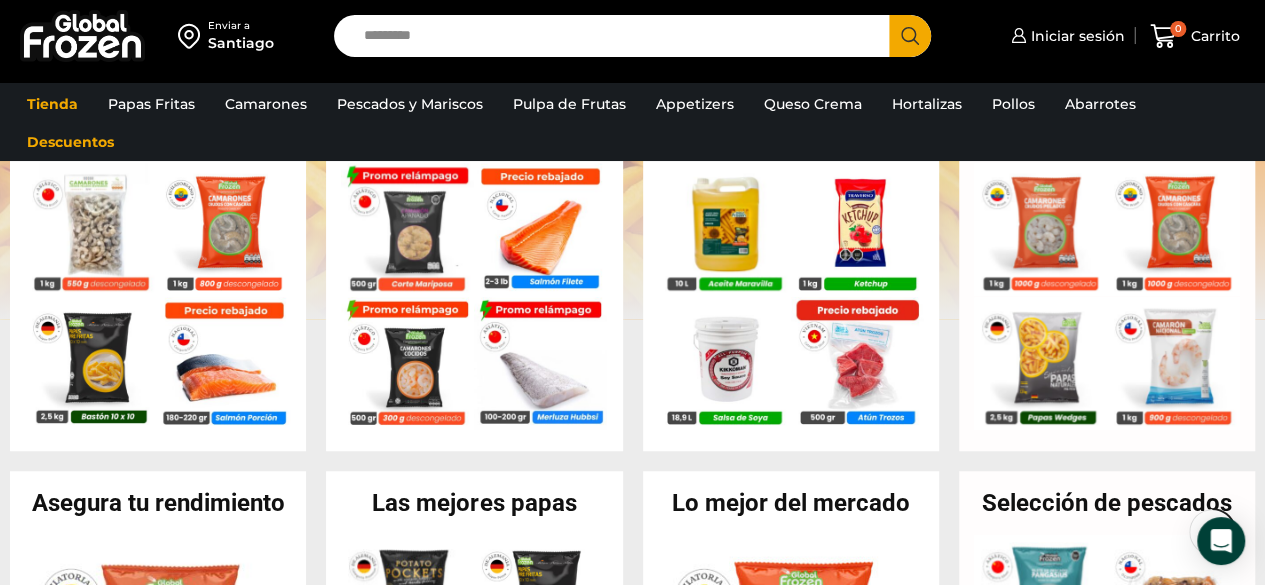 scroll, scrollTop: 470, scrollLeft: 0, axis: vertical 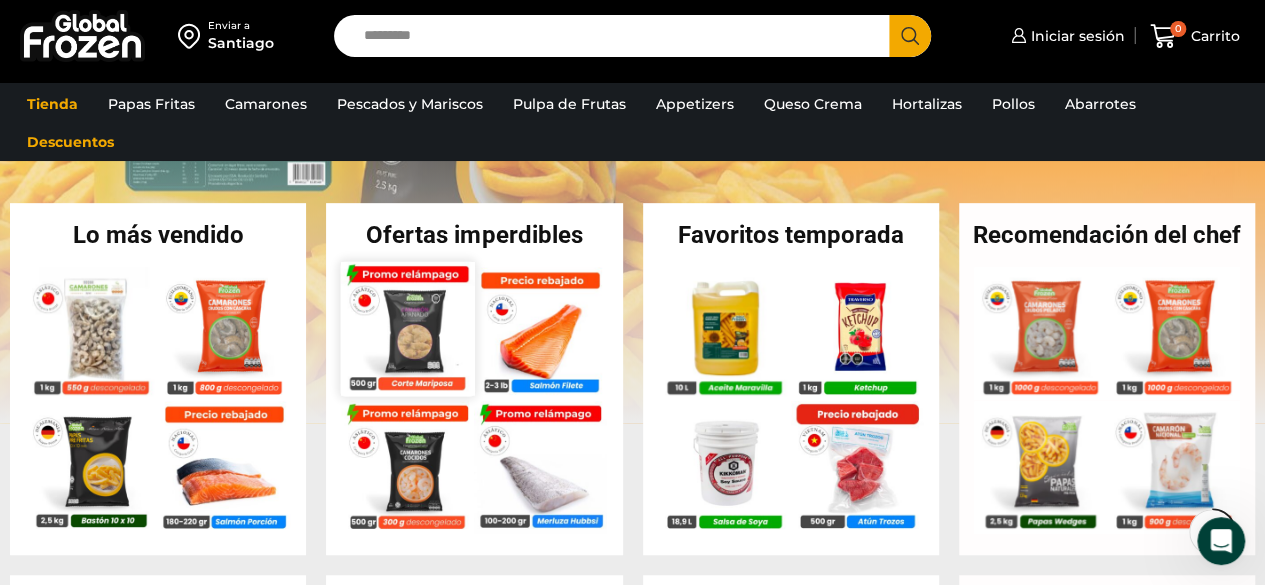 click at bounding box center [408, 328] 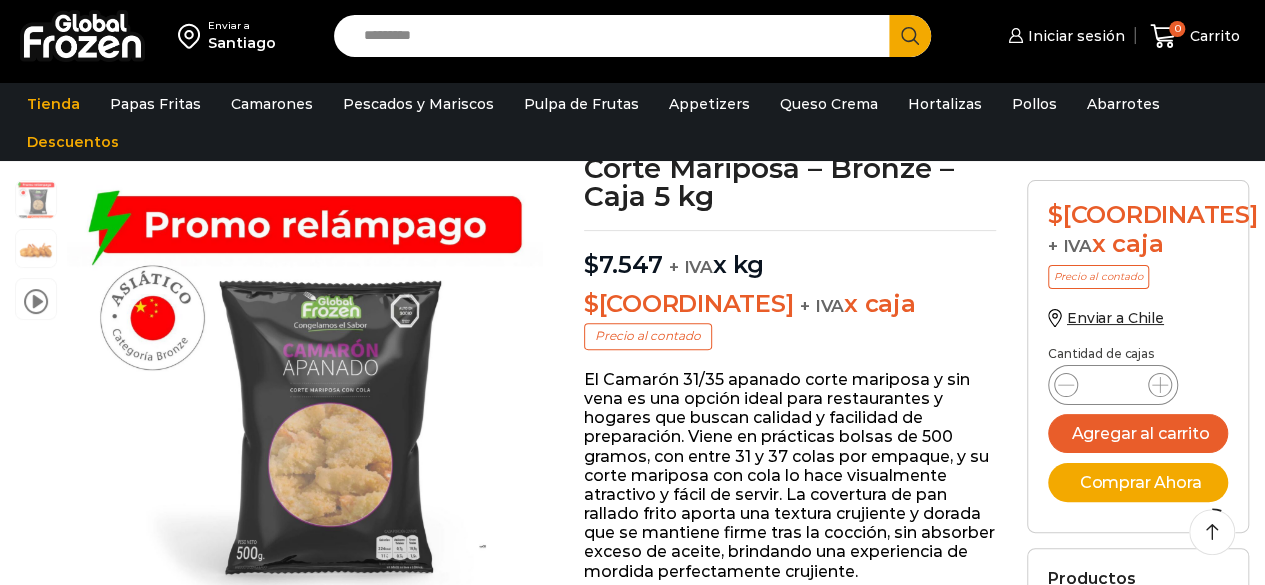 scroll, scrollTop: 160, scrollLeft: 0, axis: vertical 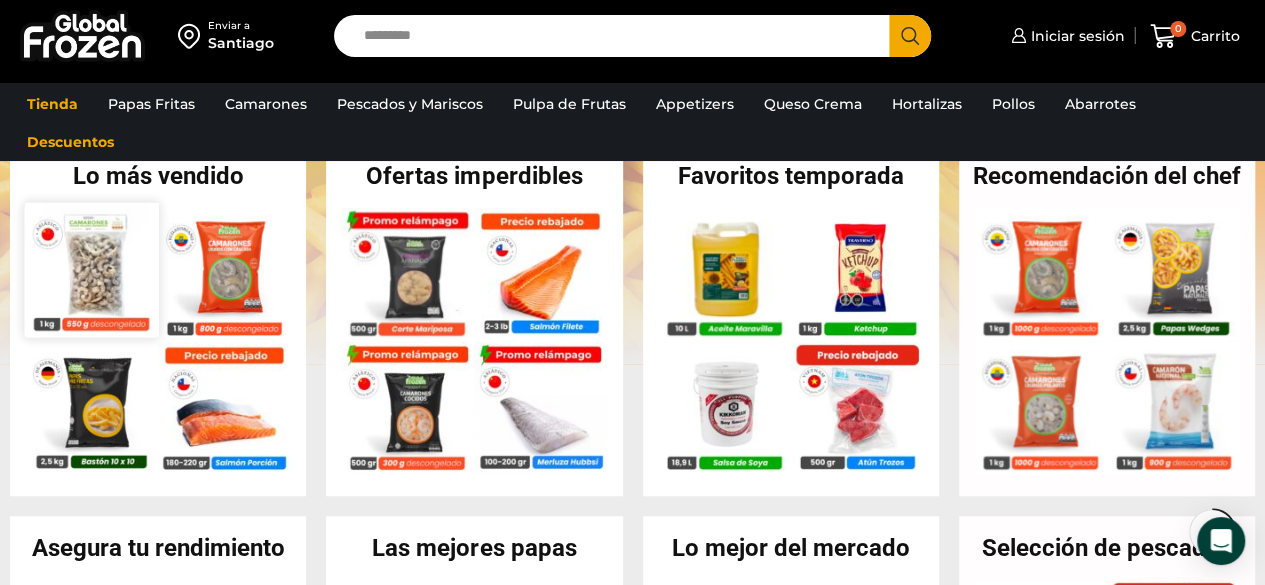 click at bounding box center (92, 269) 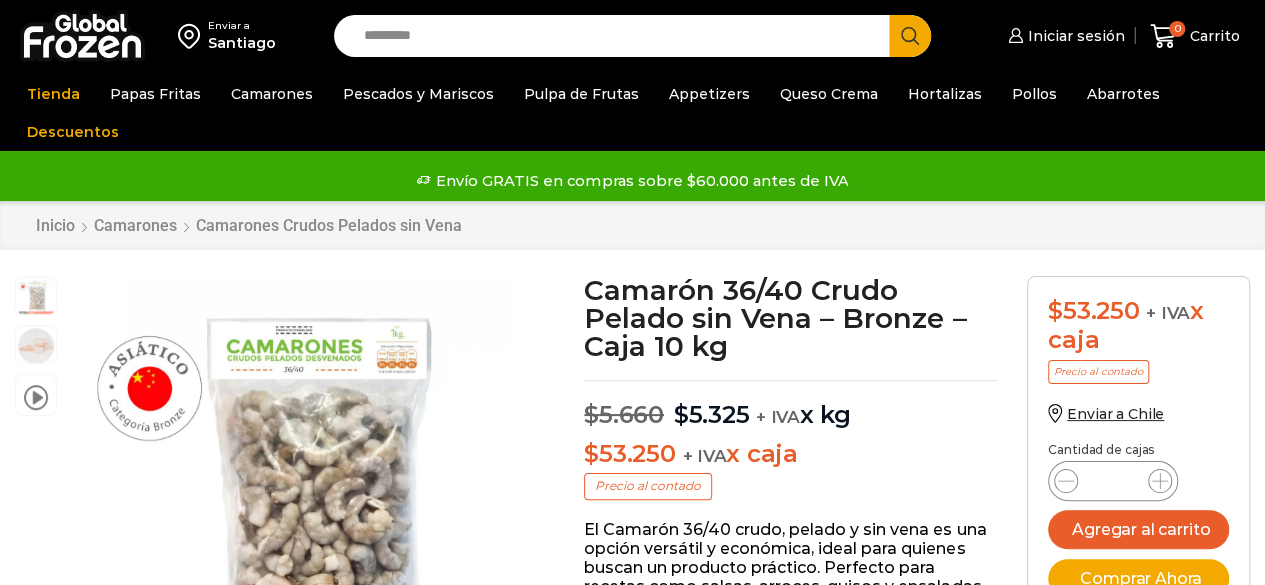 scroll, scrollTop: 1, scrollLeft: 0, axis: vertical 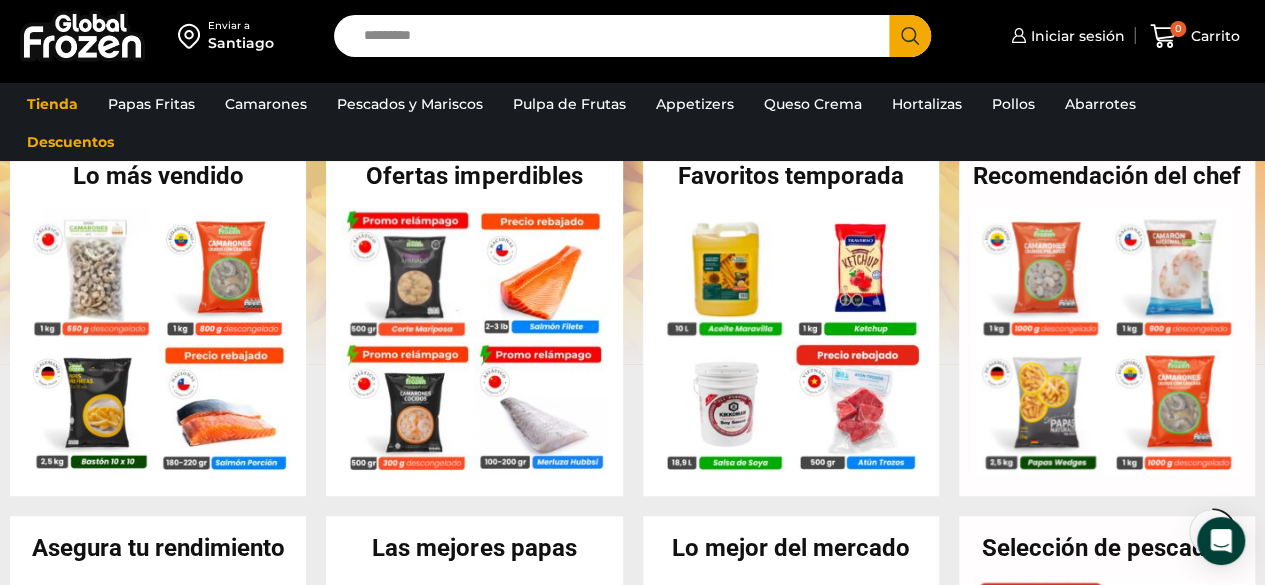 click at bounding box center (724, 408) 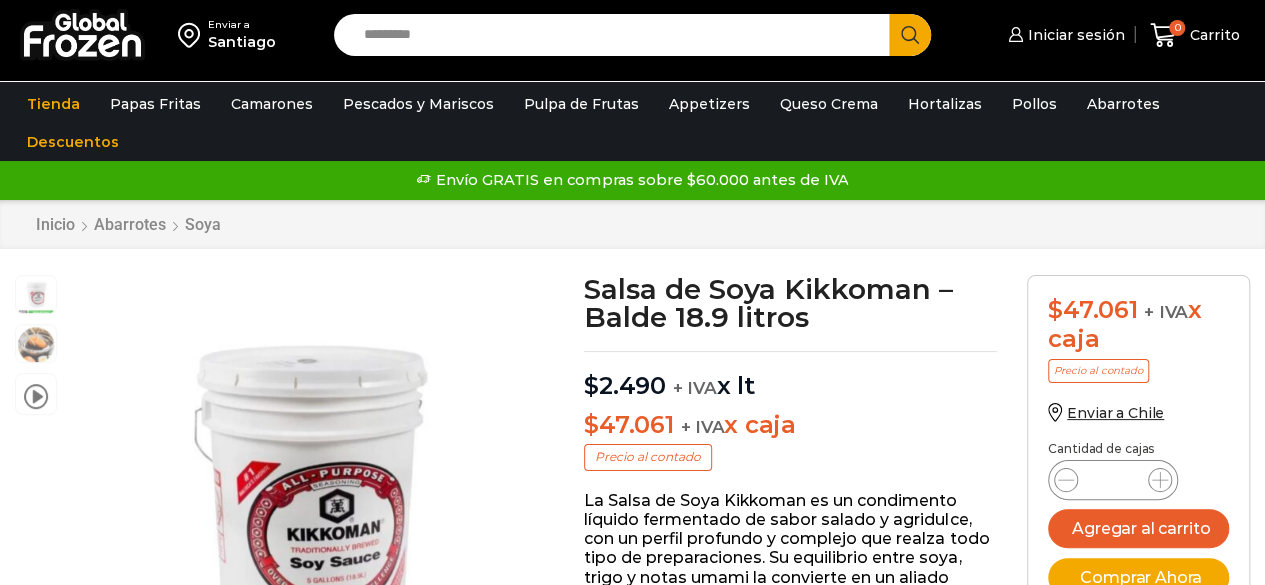 scroll, scrollTop: 1, scrollLeft: 0, axis: vertical 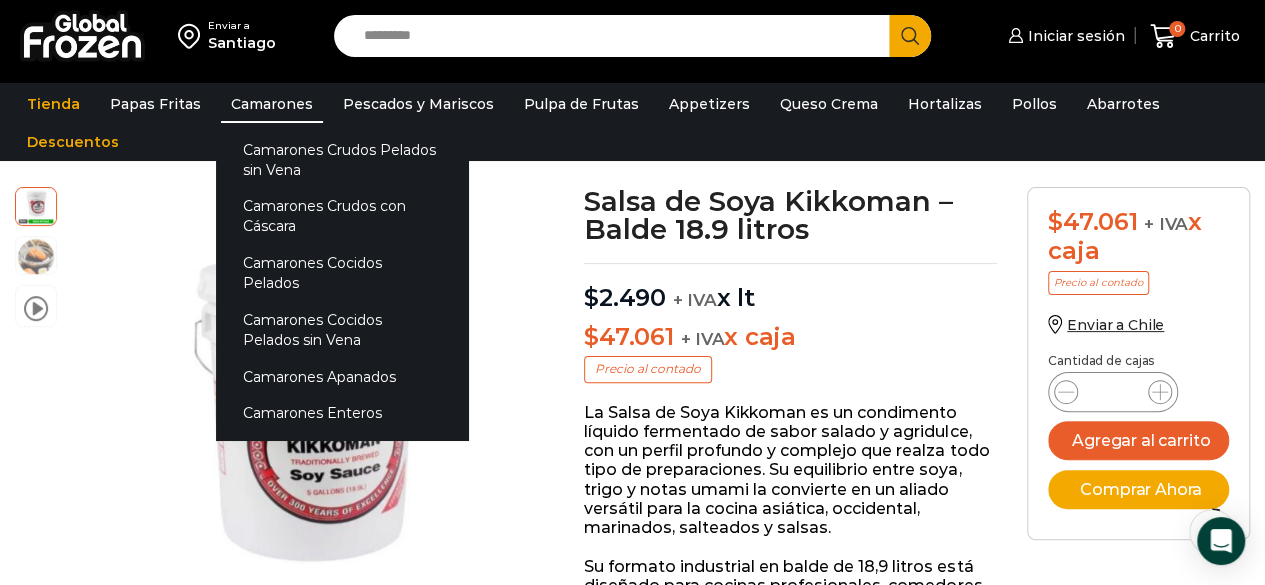 click on "Camarones" at bounding box center [272, 104] 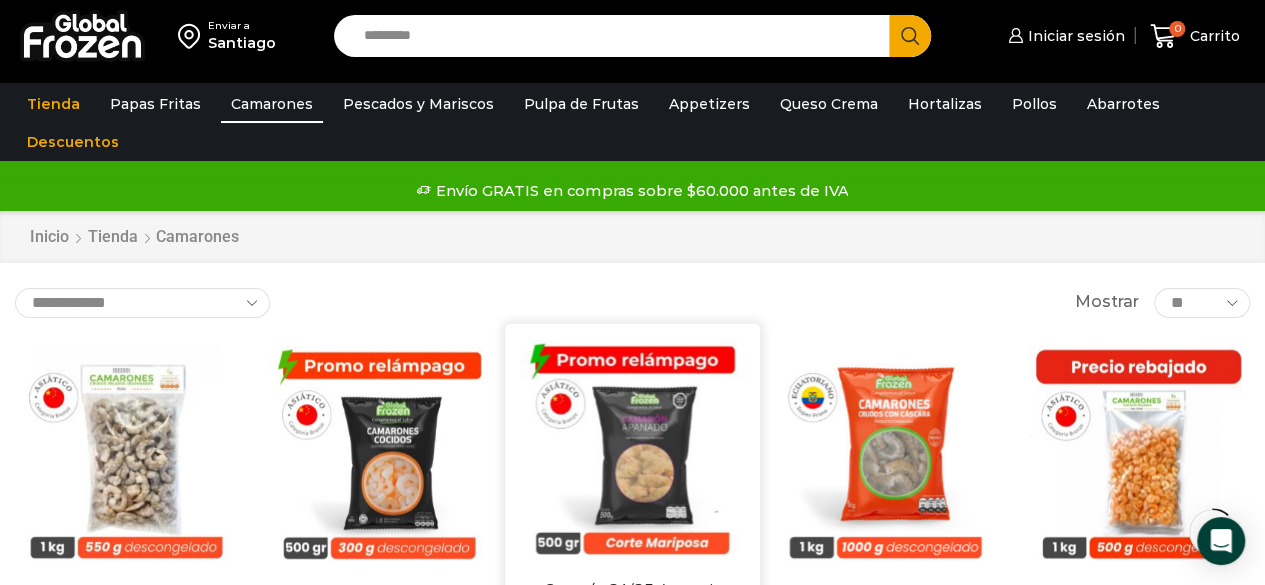 scroll, scrollTop: 376, scrollLeft: 0, axis: vertical 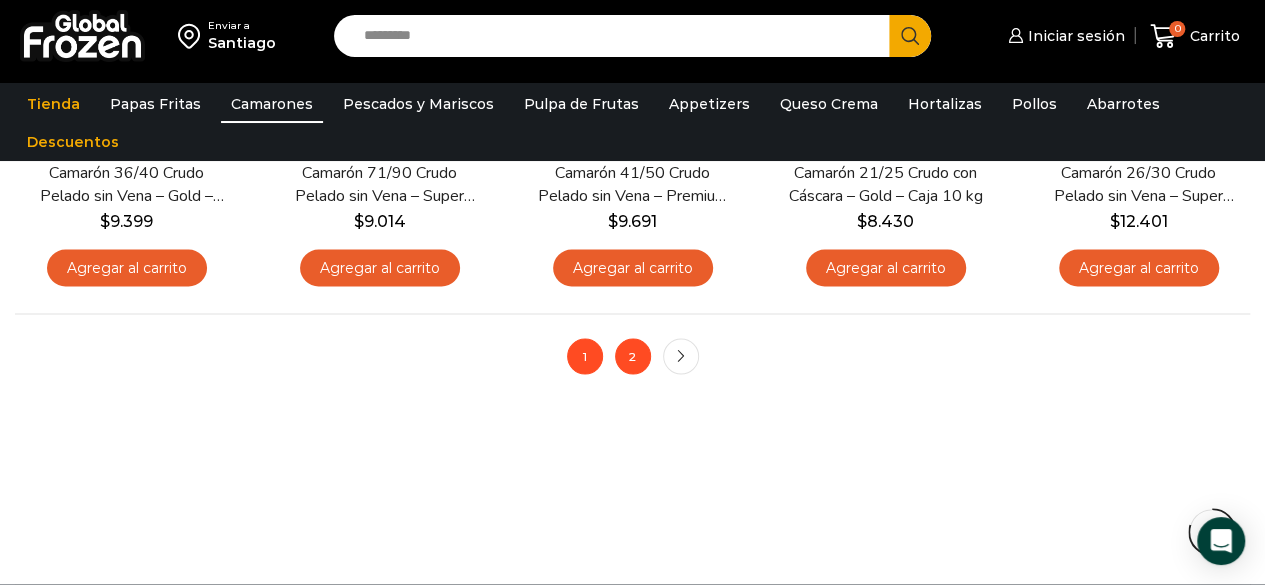 click on "2" at bounding box center (633, 356) 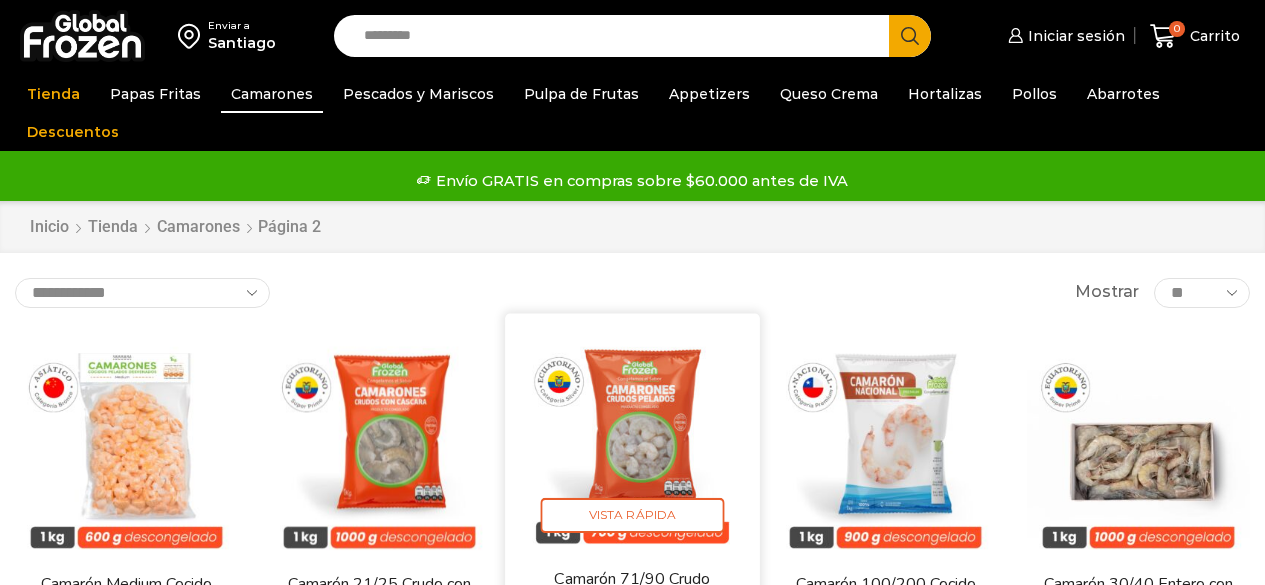 scroll, scrollTop: 0, scrollLeft: 0, axis: both 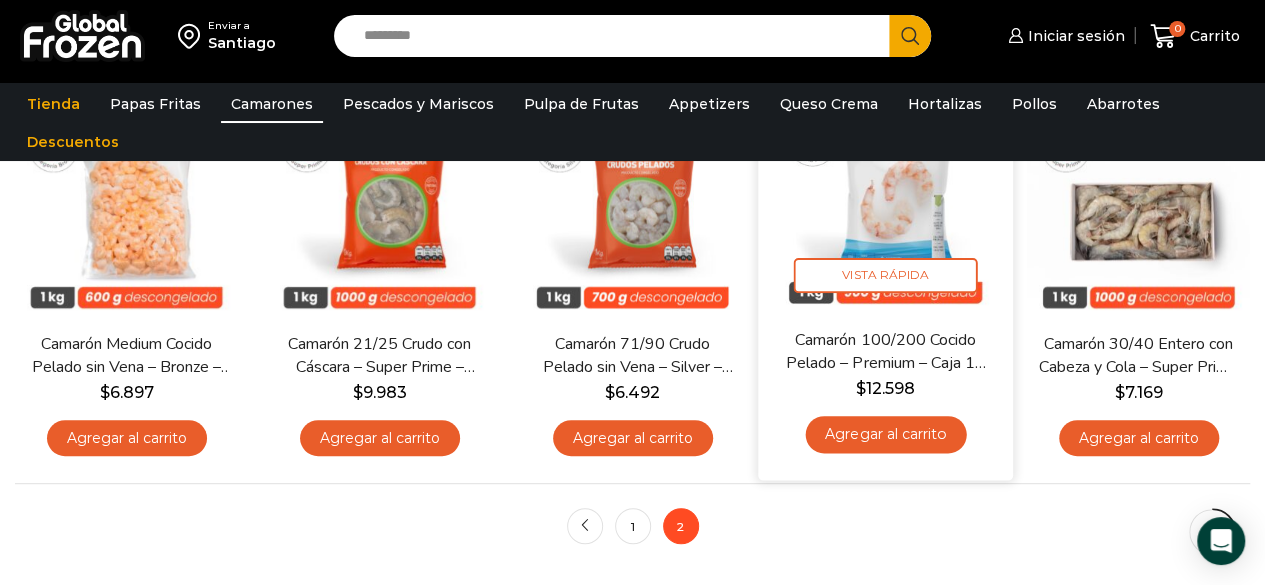 click at bounding box center [885, 200] 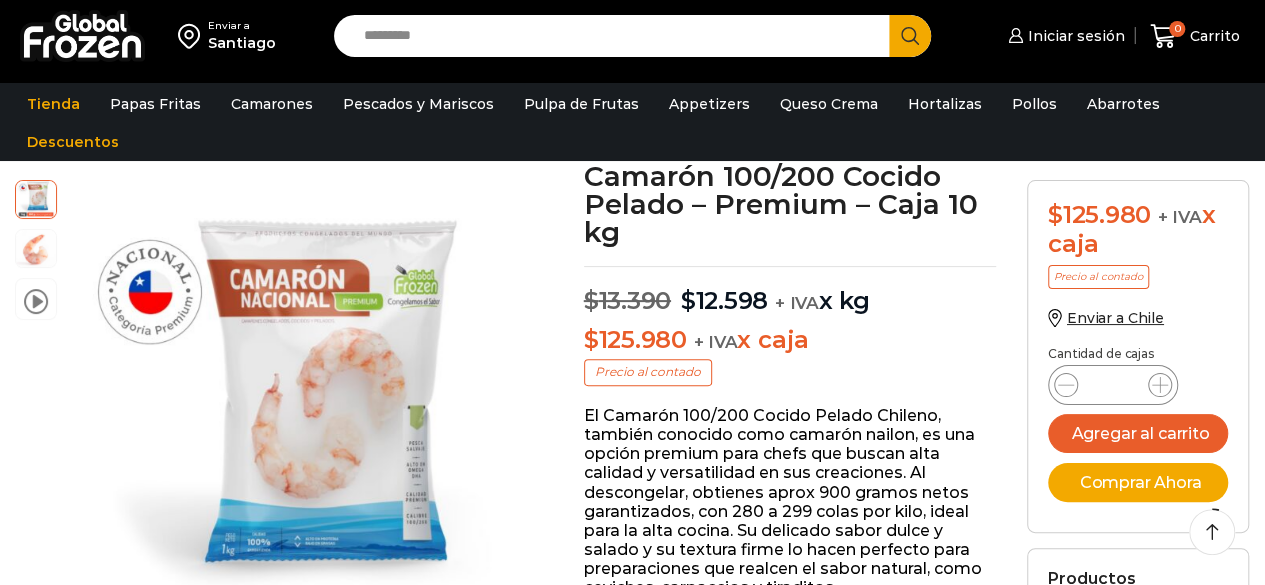 scroll, scrollTop: 146, scrollLeft: 0, axis: vertical 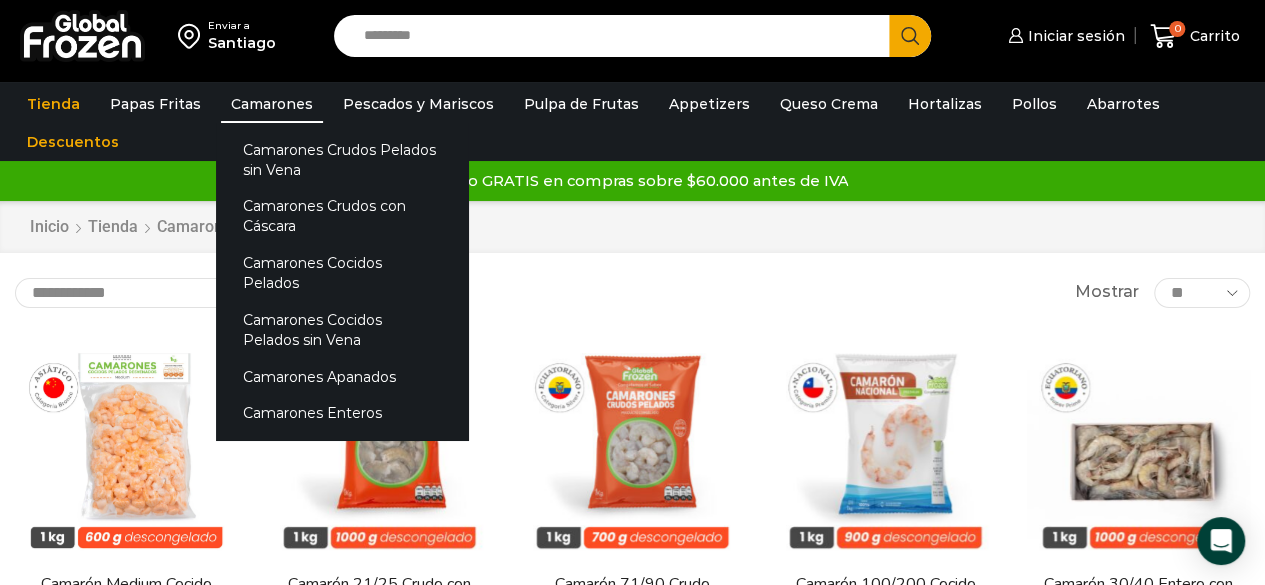 click on "Camarones" at bounding box center [272, 104] 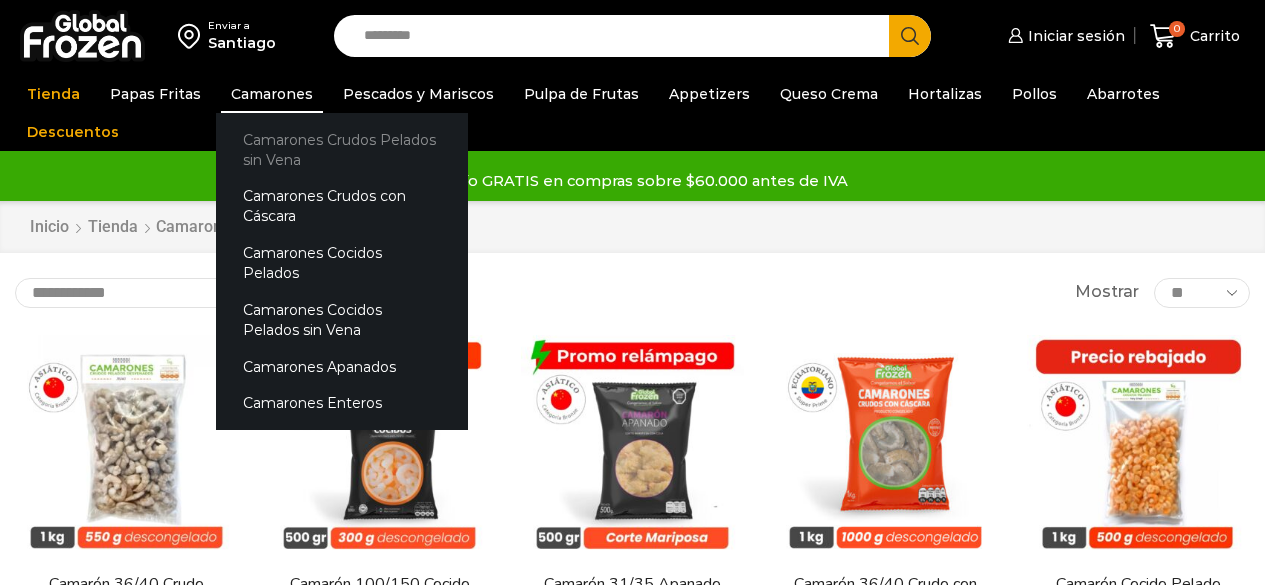 click on "Camarones Crudos Pelados sin Vena" at bounding box center [342, 149] 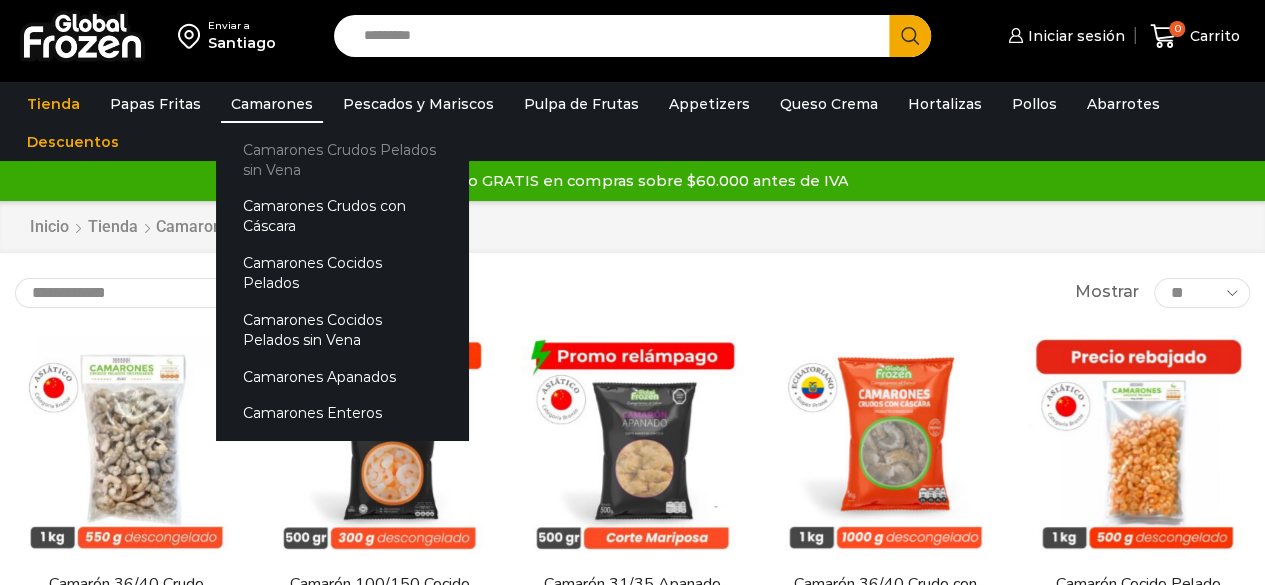 scroll, scrollTop: 0, scrollLeft: 0, axis: both 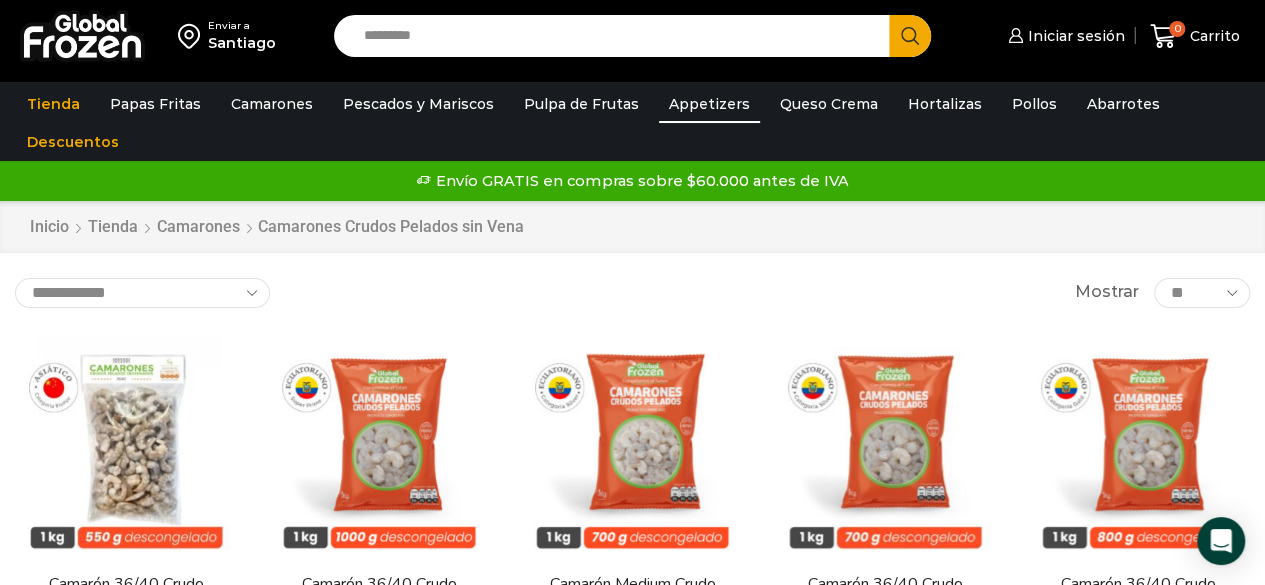 click on "Appetizers" at bounding box center [709, 104] 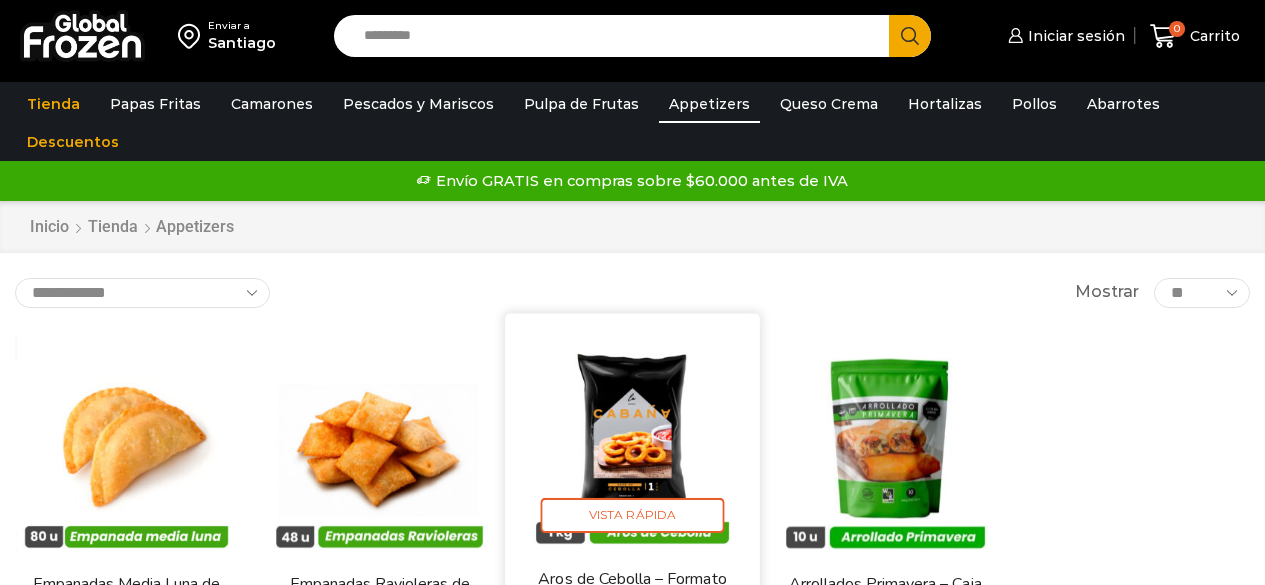 scroll, scrollTop: 0, scrollLeft: 0, axis: both 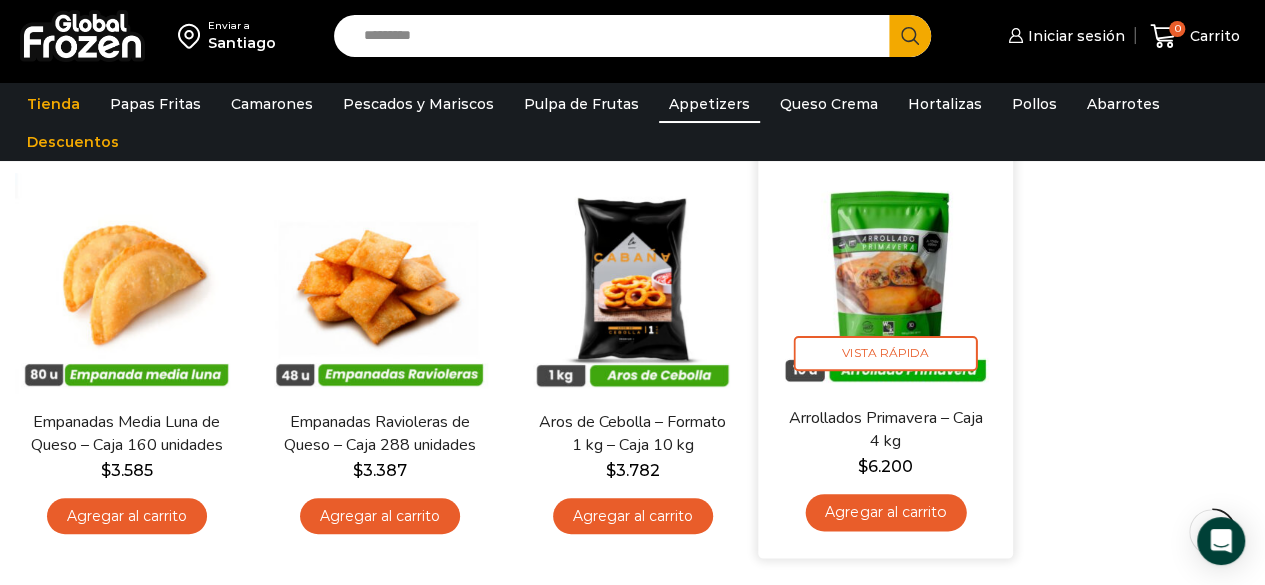 click at bounding box center (885, 278) 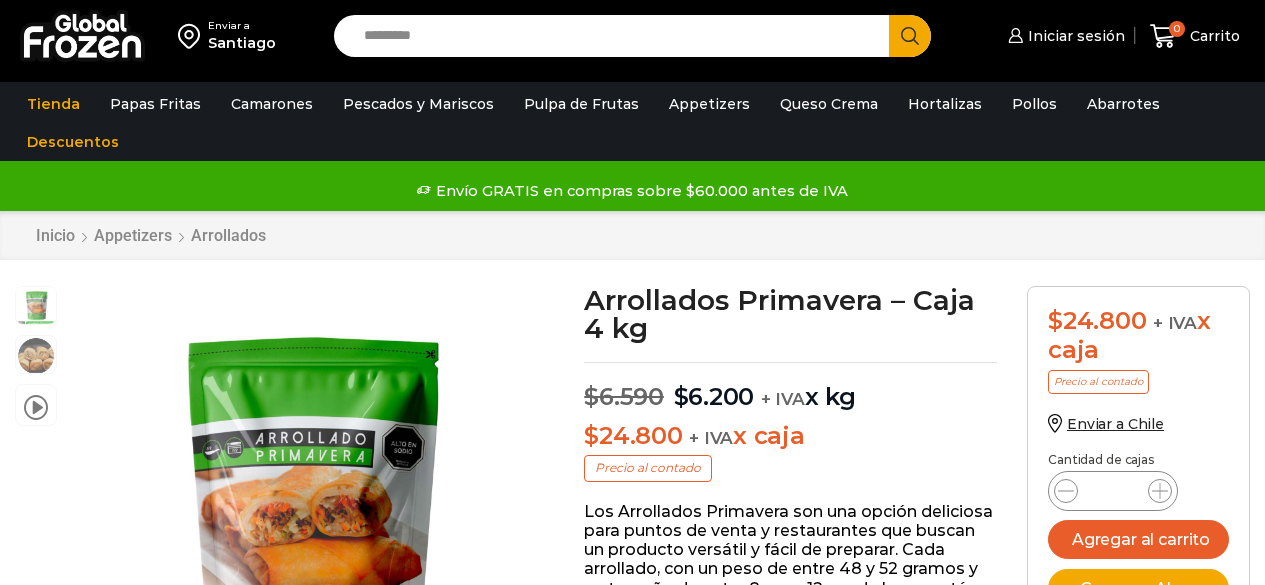 scroll, scrollTop: 1, scrollLeft: 0, axis: vertical 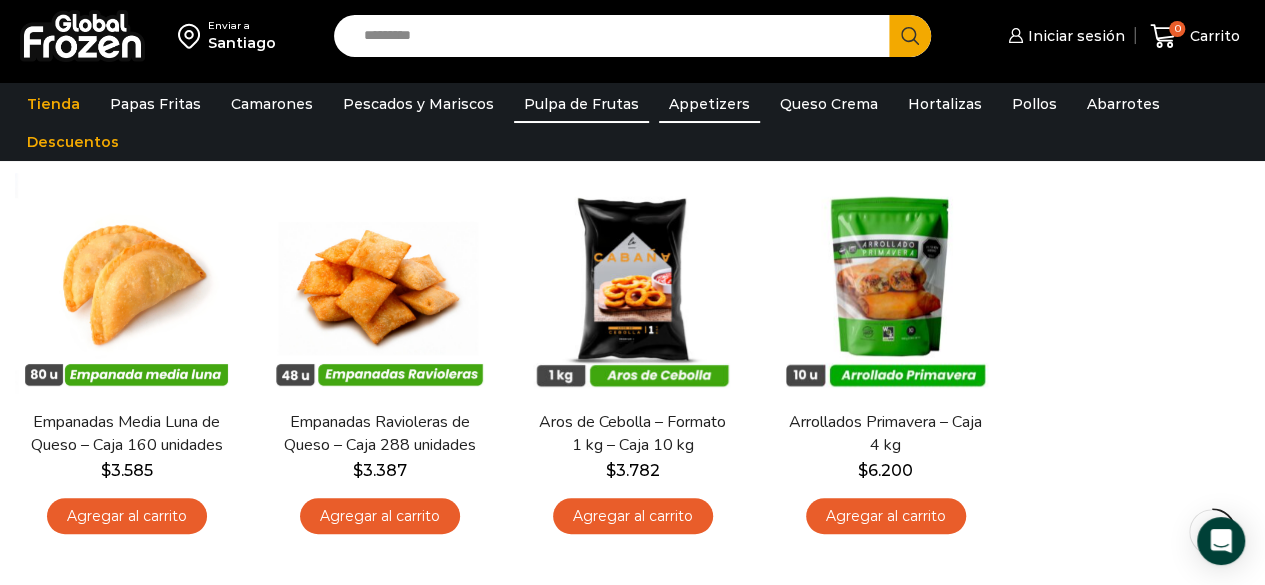 click on "Pulpa de Frutas" at bounding box center [581, 104] 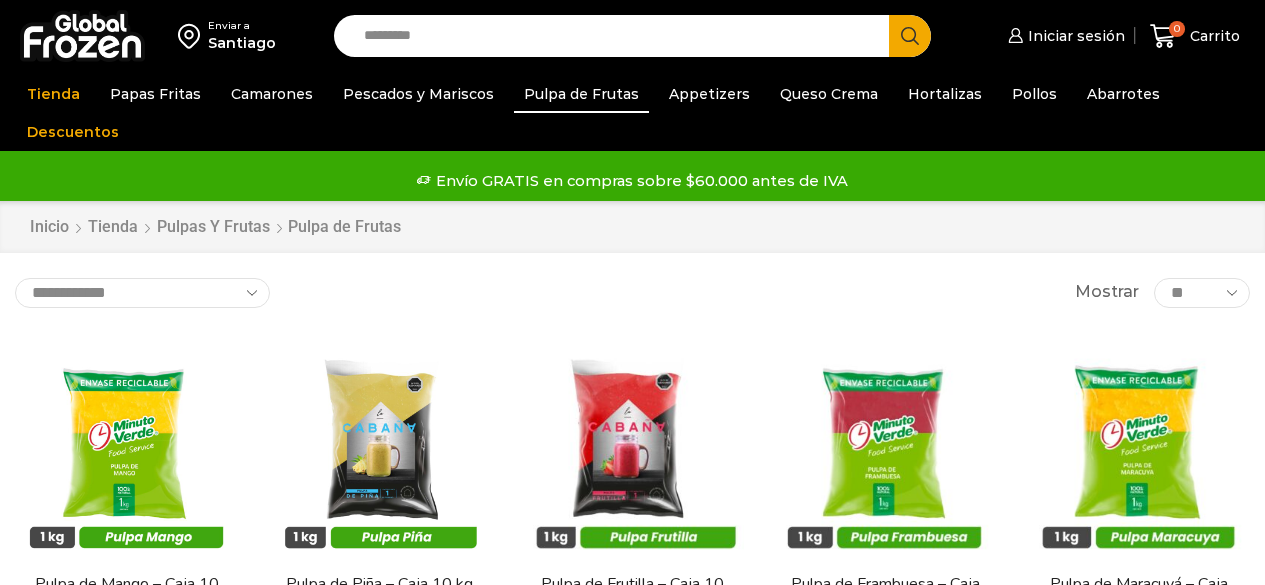 scroll, scrollTop: 0, scrollLeft: 0, axis: both 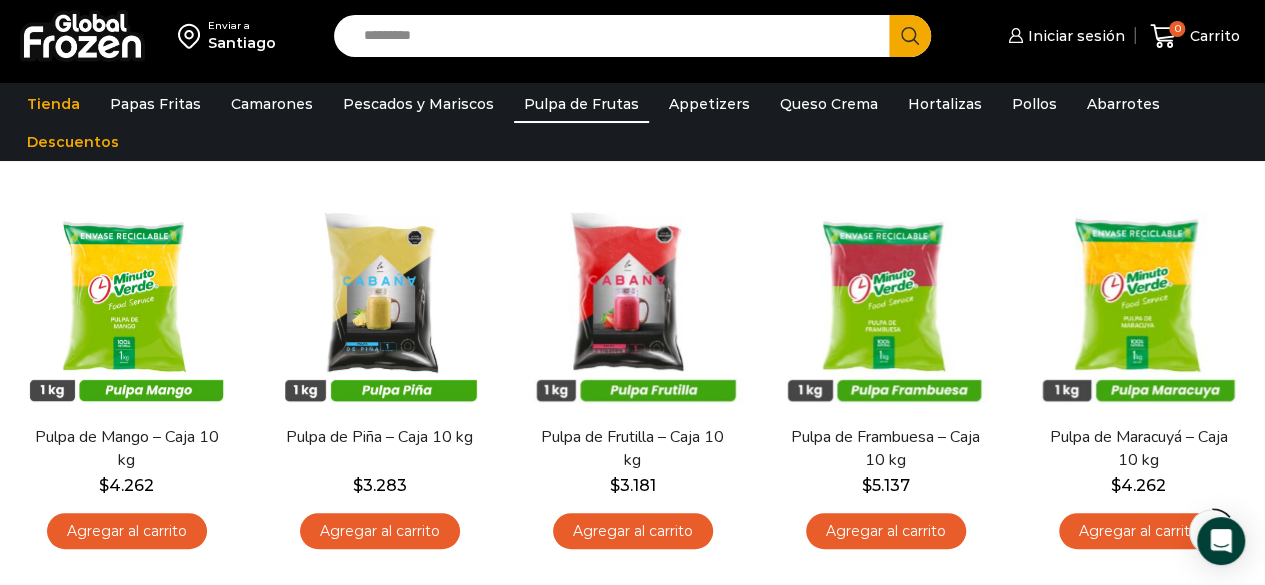 click on "Search input" at bounding box center (617, 36) 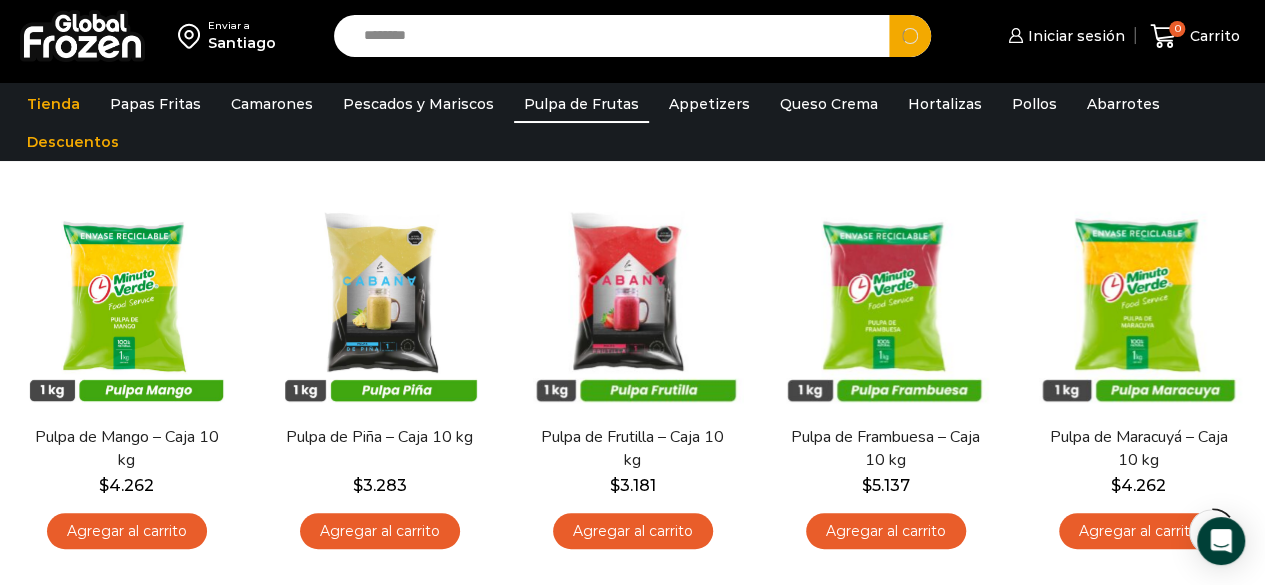 type on "********" 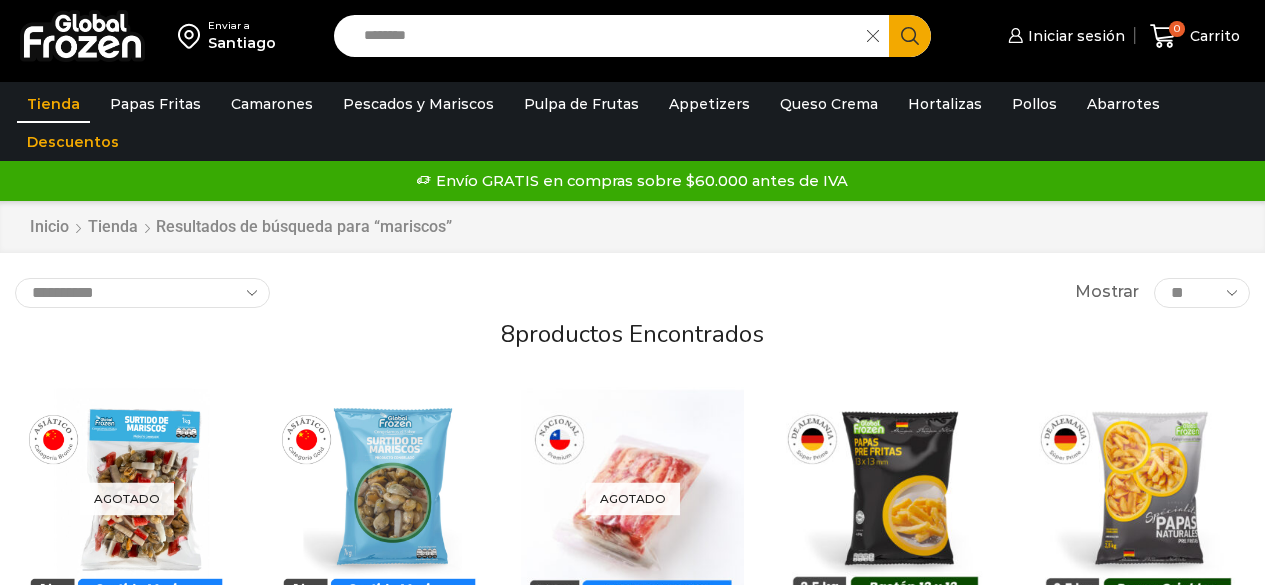 scroll, scrollTop: 0, scrollLeft: 0, axis: both 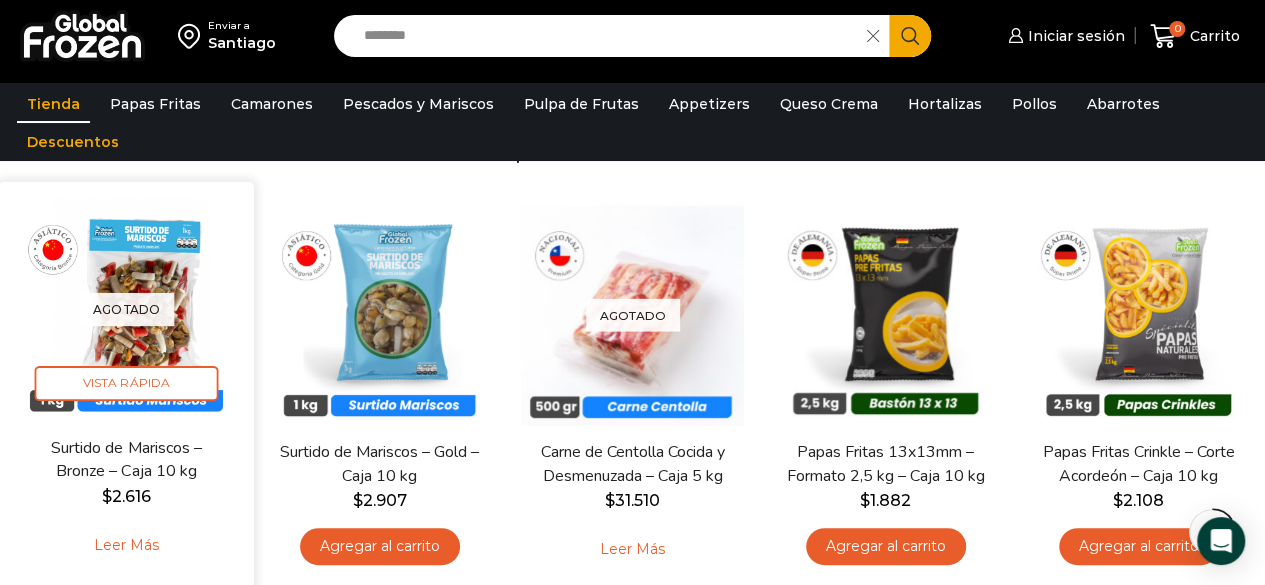 click on "Agotado
Vista Rápida" at bounding box center [126, 309] 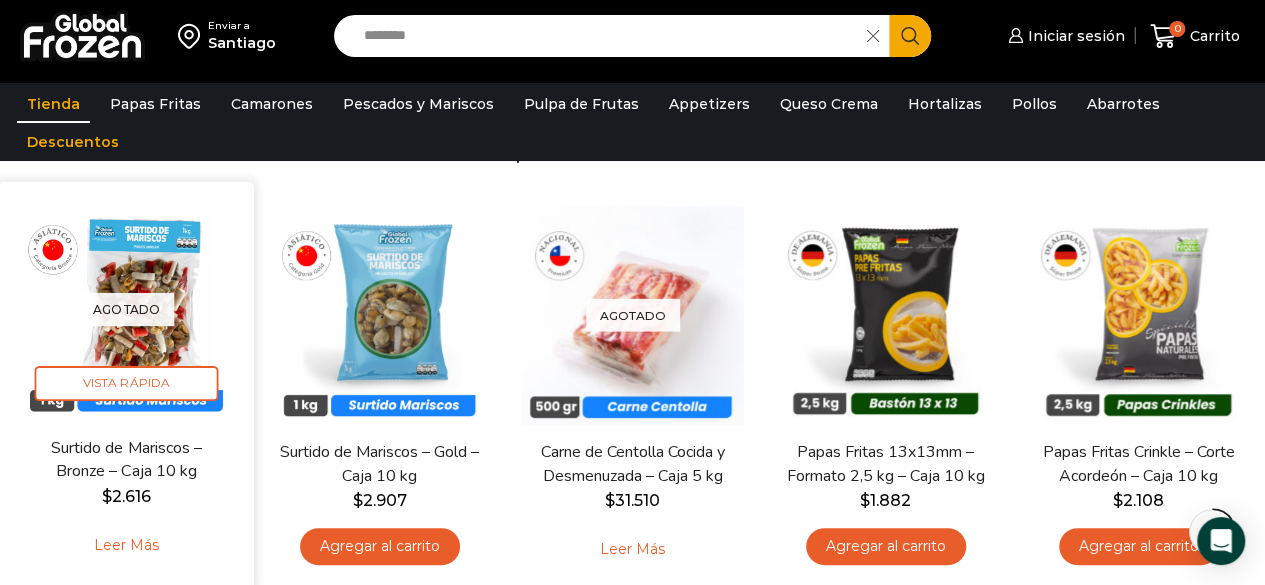 click on "Agotado
Vista Rápida" at bounding box center [126, 309] 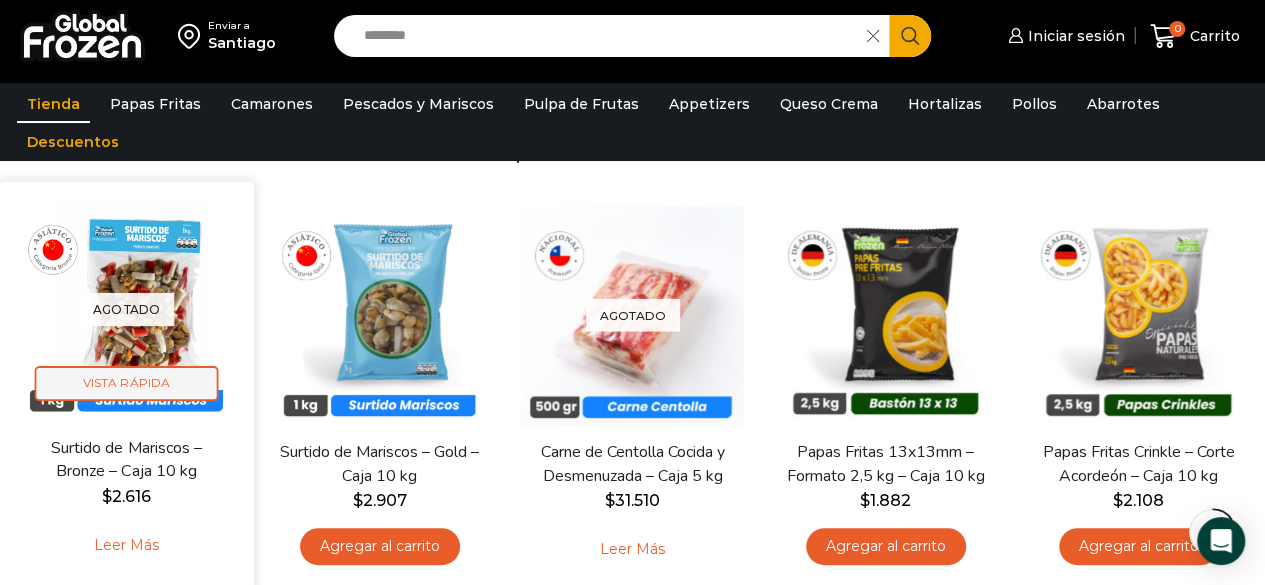 click on "Vista Rápida" at bounding box center [127, 383] 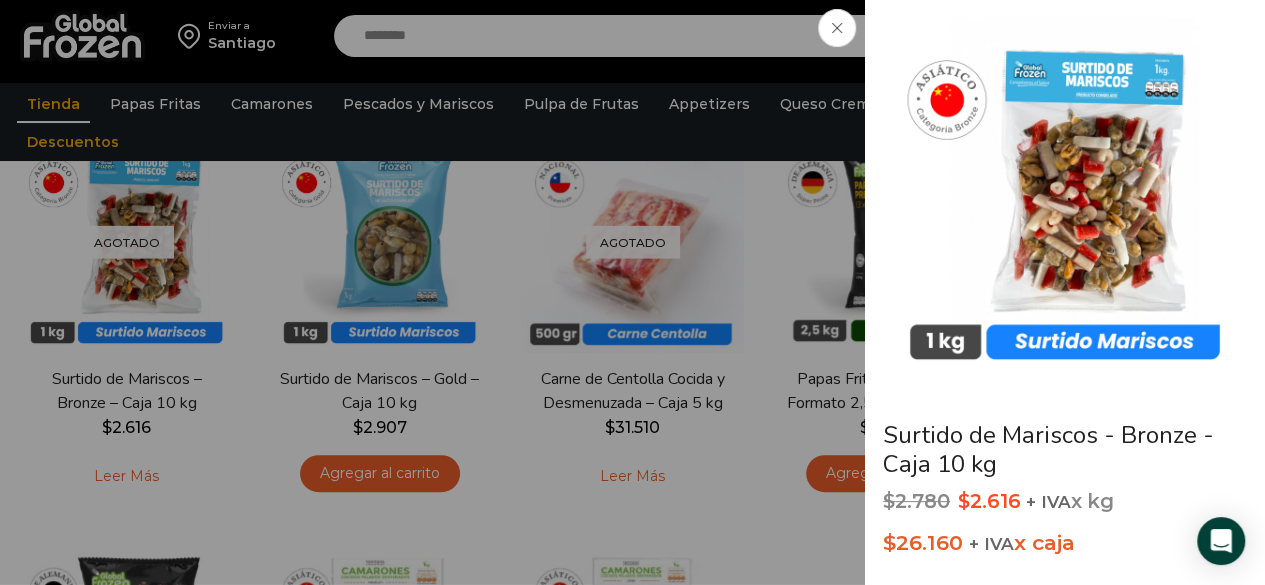 scroll, scrollTop: 287, scrollLeft: 0, axis: vertical 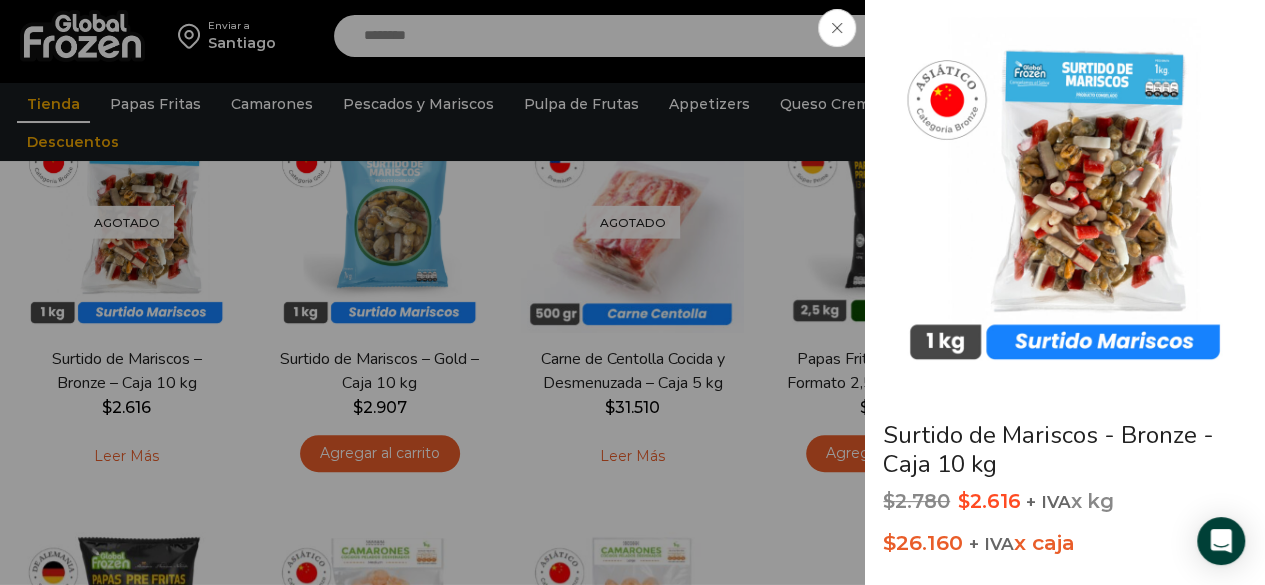 click on "Surtido de Mariscos - Bronze - Caja 10 kg
$ 2.780   Original price was: $2.780. $ 2.616 Current price is: $2.616.   + IVA  x kg
$ 26.160   + IVA  x caja
Precio al contado
El Surtido de Marisco es una excelente opción tanto para puntos de venta como para restaurantes que buscan una mezcla versátil de mariscos listos para cocinar. Este surtido incluye chorito, kanikama, calamar, camarón cocido y ostión, lo que lo hace perfecto para una amplia variedad de recetas, desde paellas hasta guisos y ensaladas.
SKU:  PM17001011
Categoría:  Surtido de Mariscos
Out of stock" at bounding box center [632, -287] 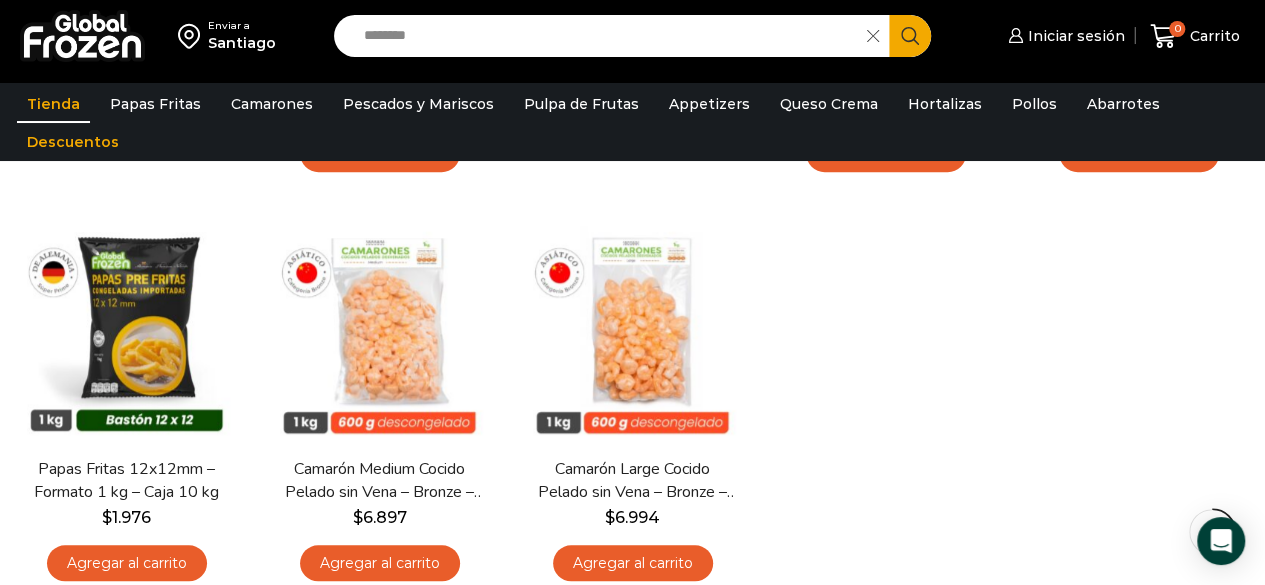 scroll, scrollTop: 586, scrollLeft: 0, axis: vertical 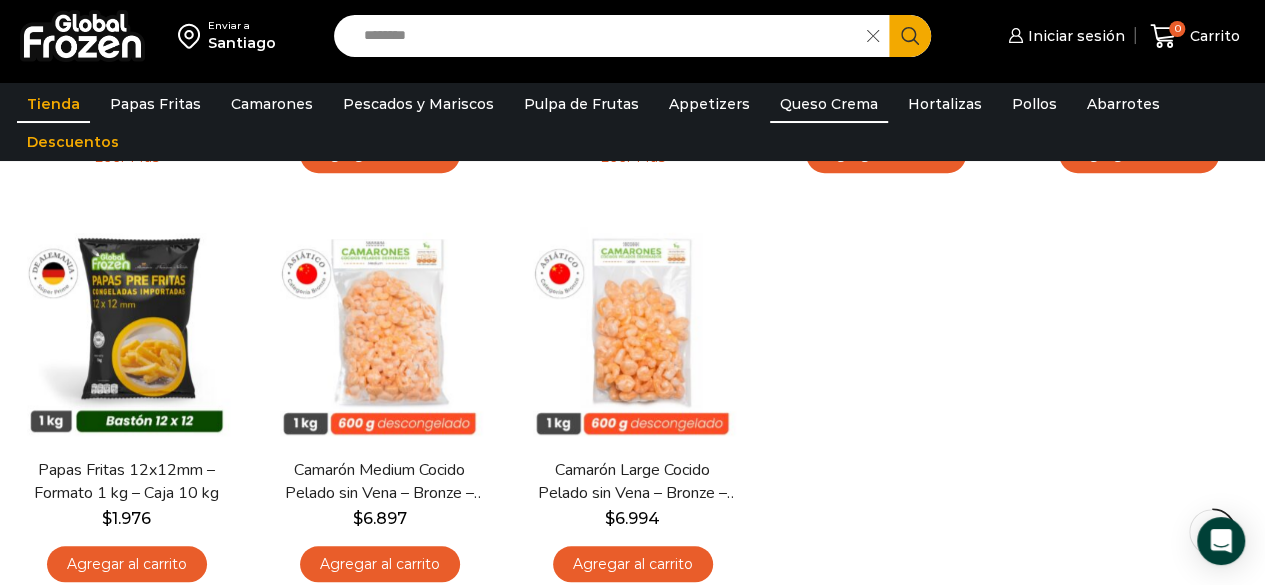 click on "Queso Crema" at bounding box center (829, 104) 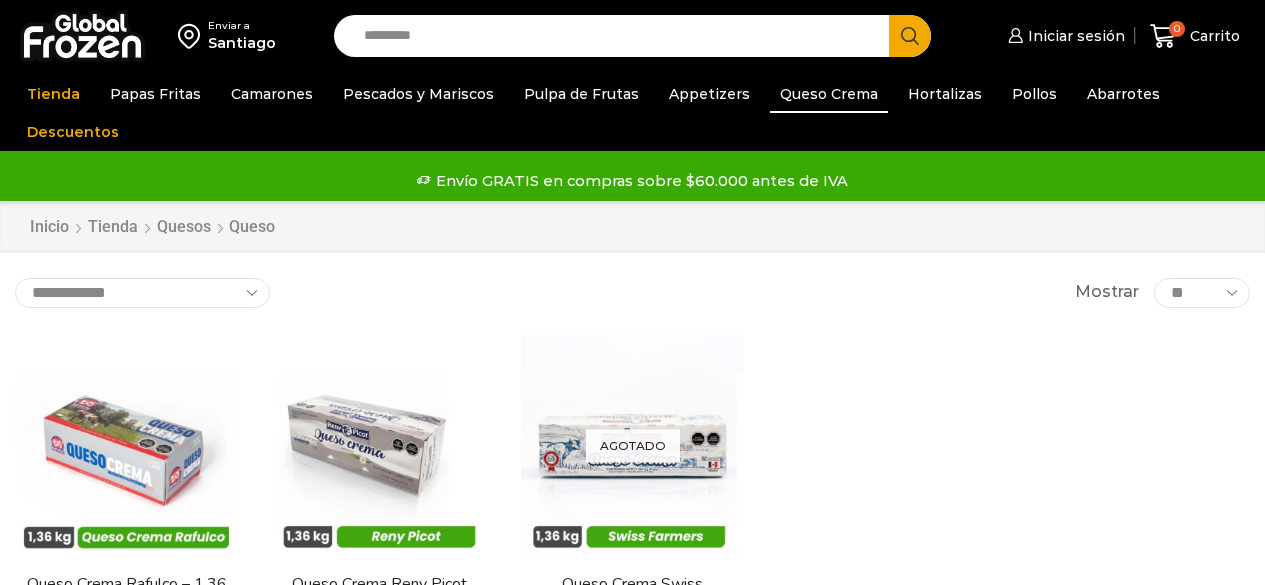 scroll, scrollTop: 0, scrollLeft: 0, axis: both 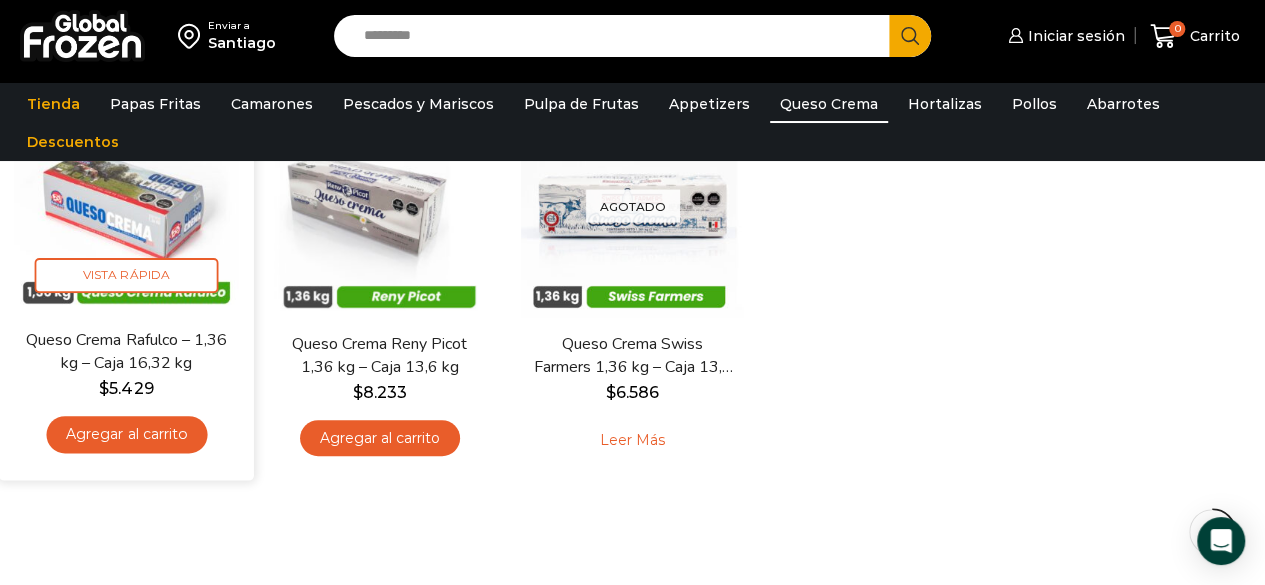 click at bounding box center (126, 200) 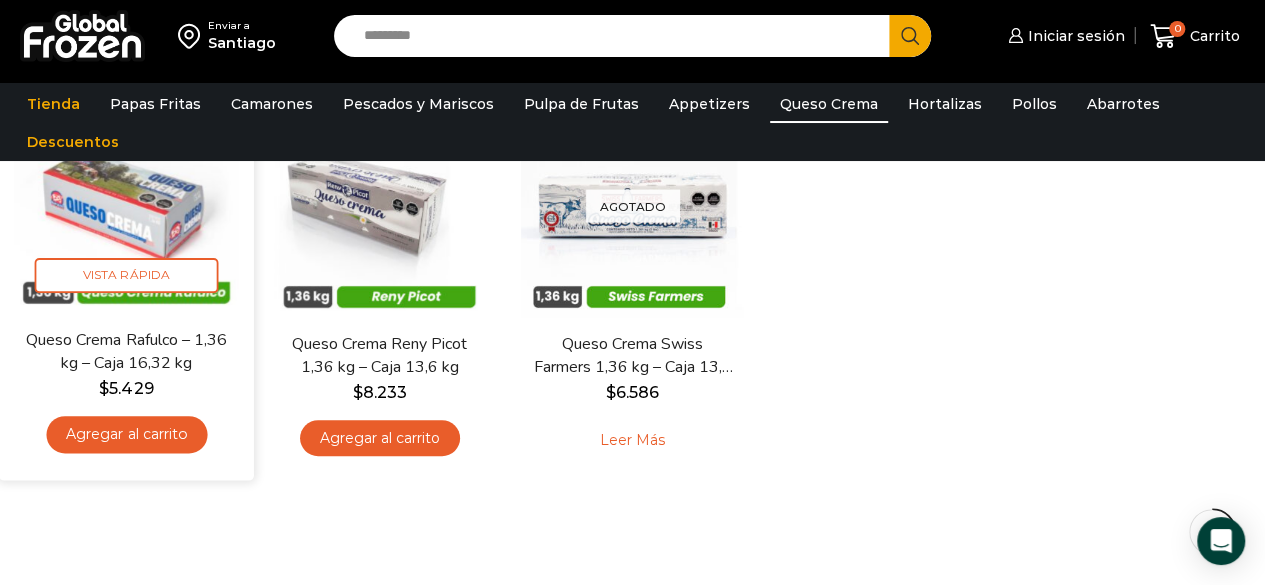 click on "Queso Crema Rafulco – 1,36 kg – Caja 16,32 kg" at bounding box center (126, 351) 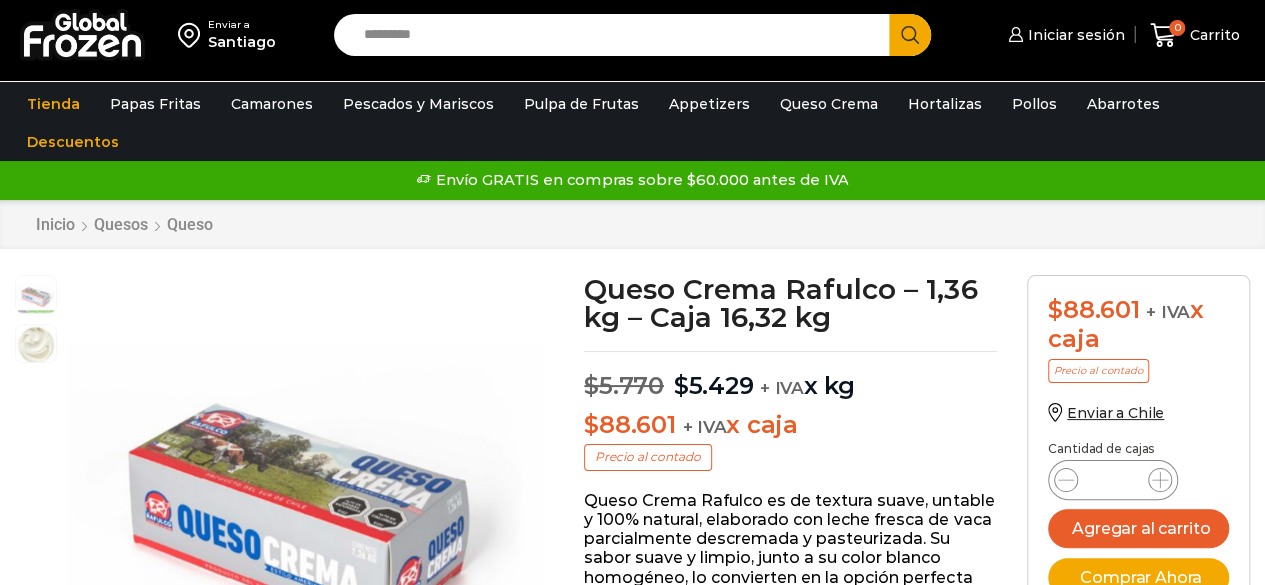scroll, scrollTop: 1, scrollLeft: 0, axis: vertical 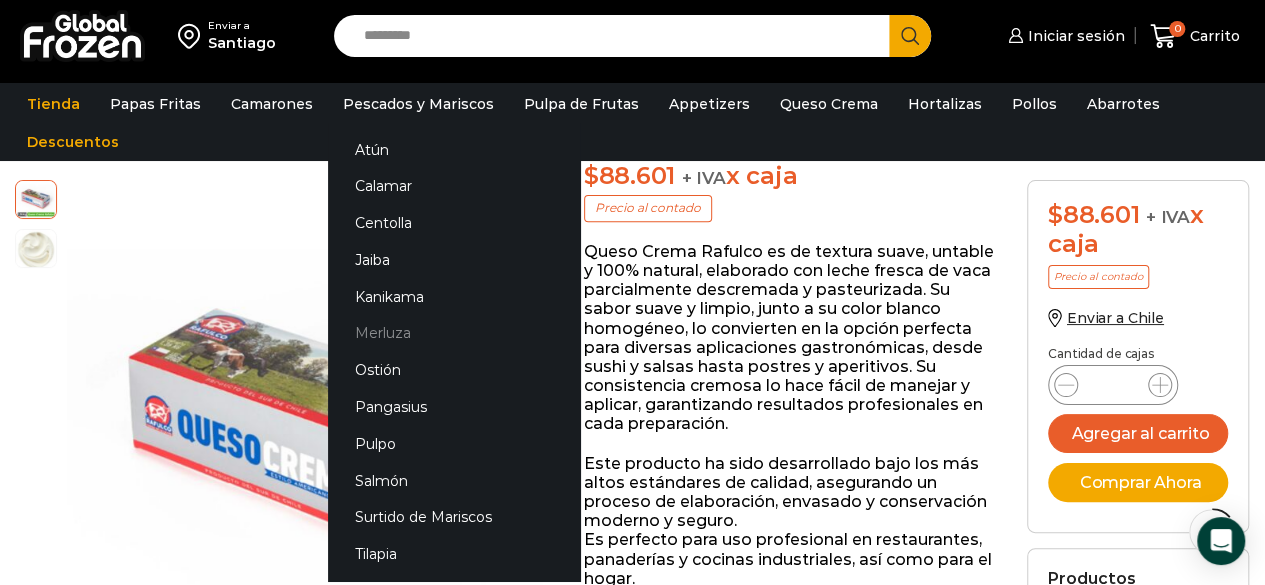 click on "Merluza" at bounding box center [454, 333] 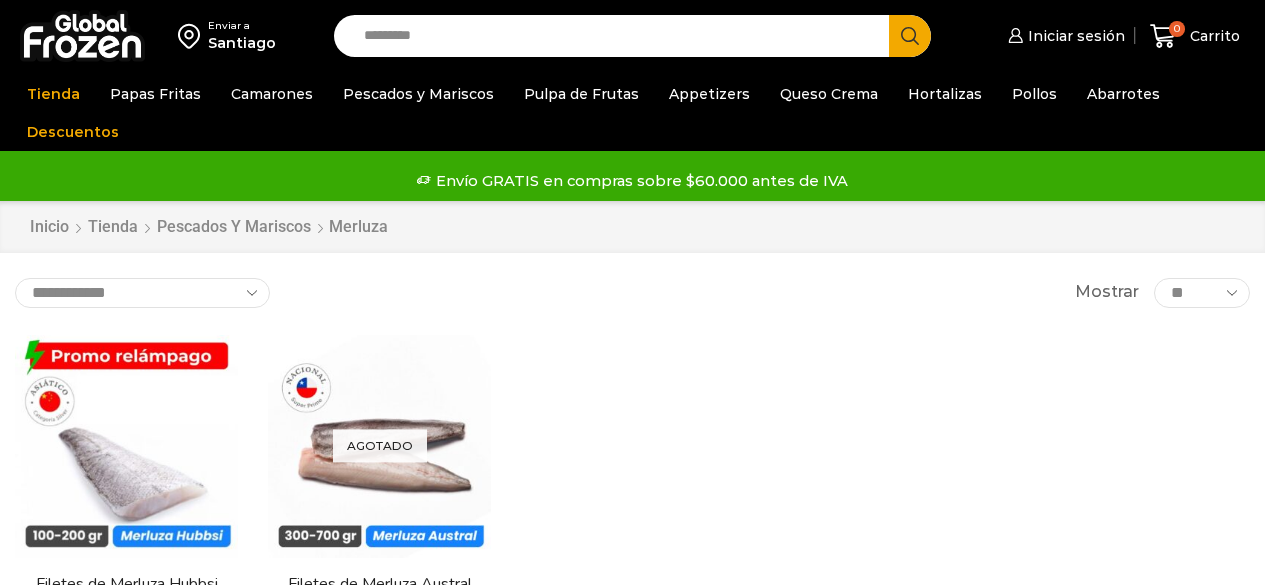 scroll, scrollTop: 0, scrollLeft: 0, axis: both 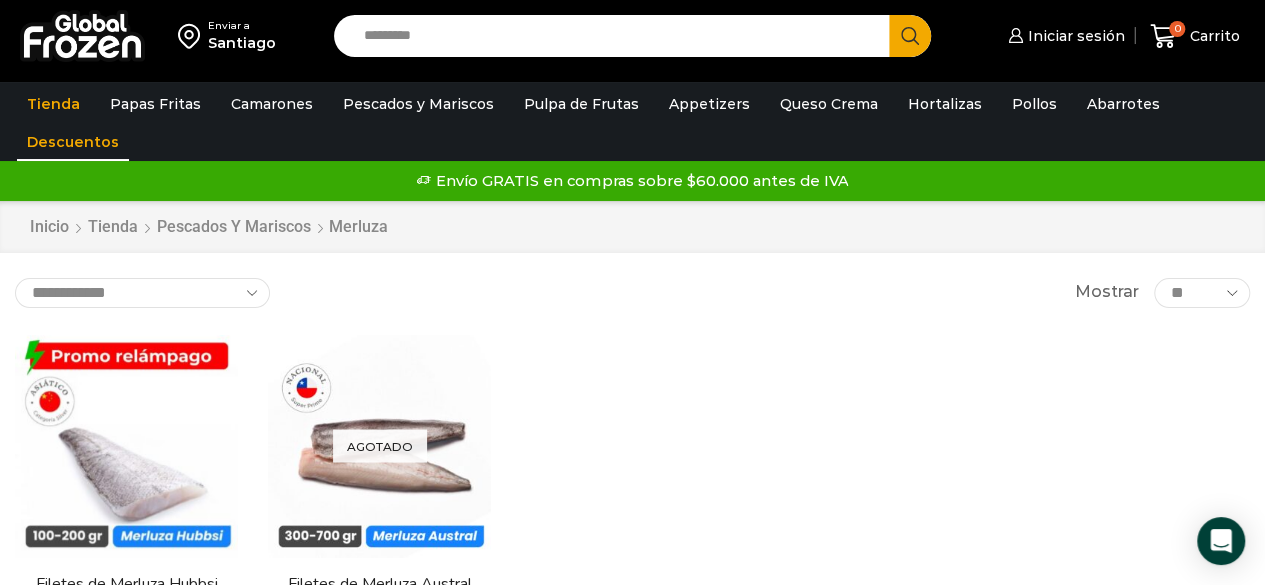 click on "Descuentos" at bounding box center (73, 142) 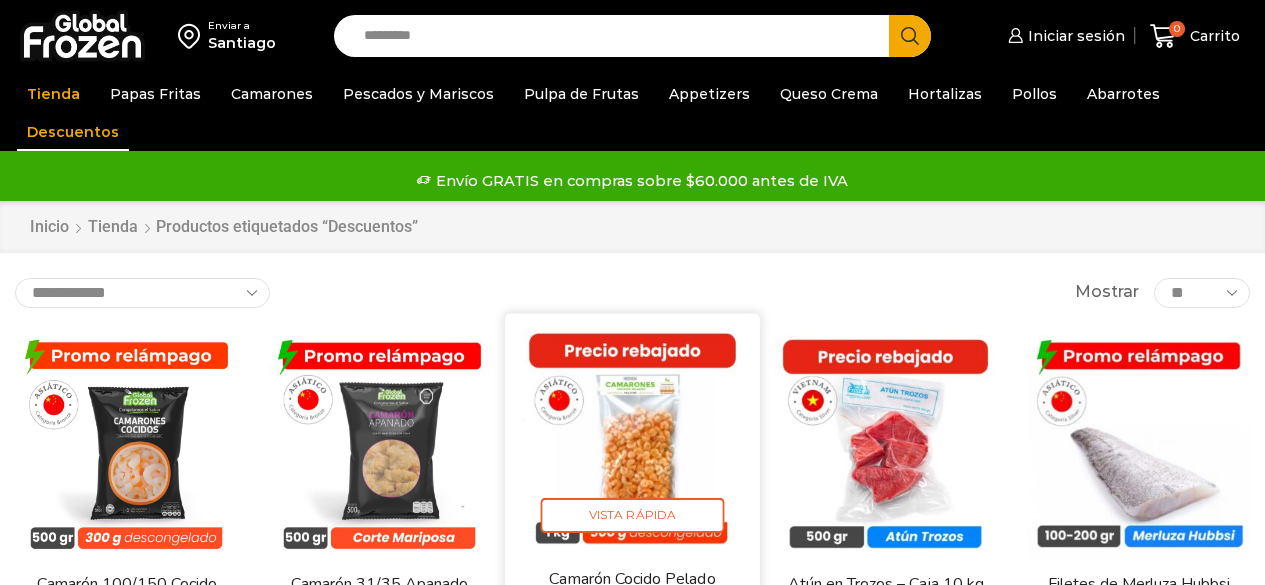 scroll, scrollTop: 0, scrollLeft: 0, axis: both 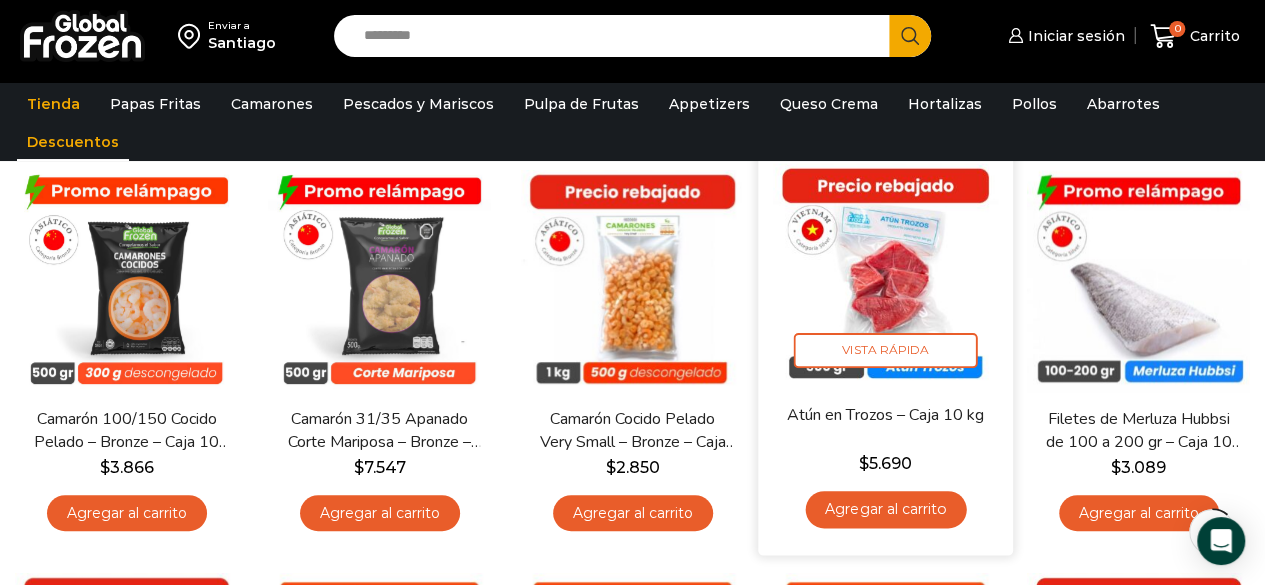 click at bounding box center [885, 275] 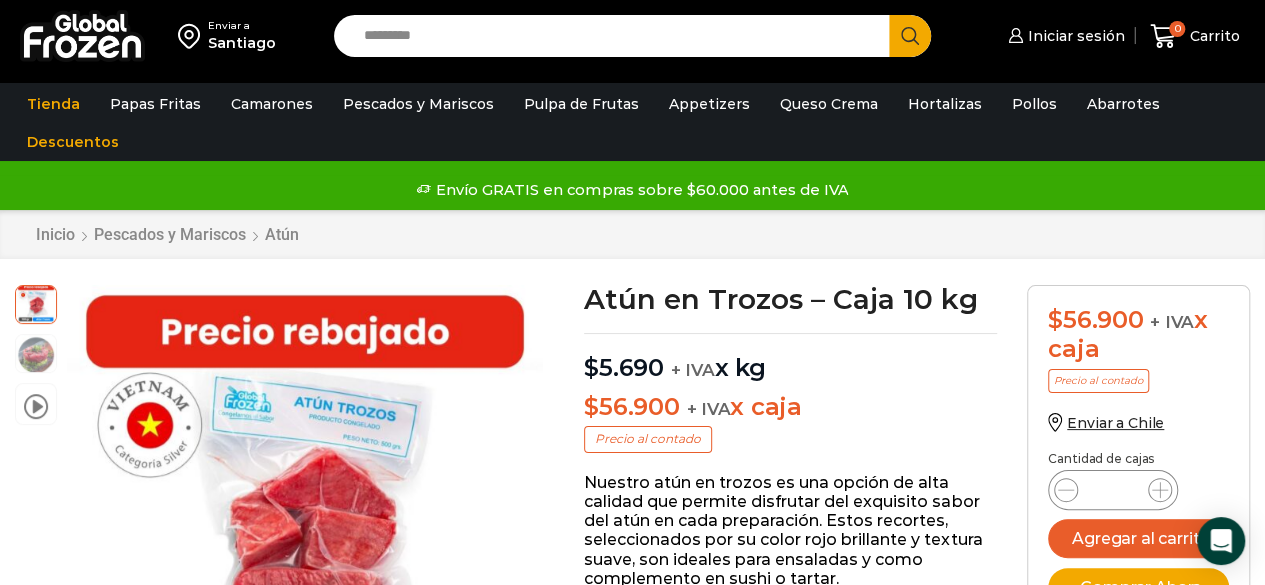 scroll, scrollTop: 1, scrollLeft: 0, axis: vertical 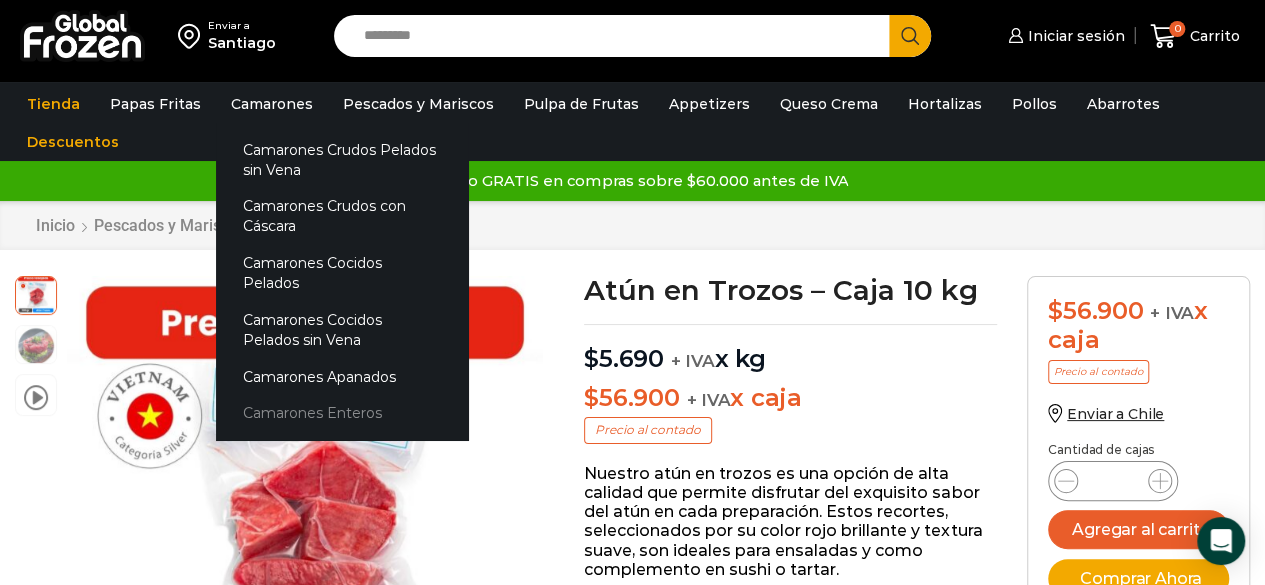 click on "Camarones Enteros" at bounding box center (342, 413) 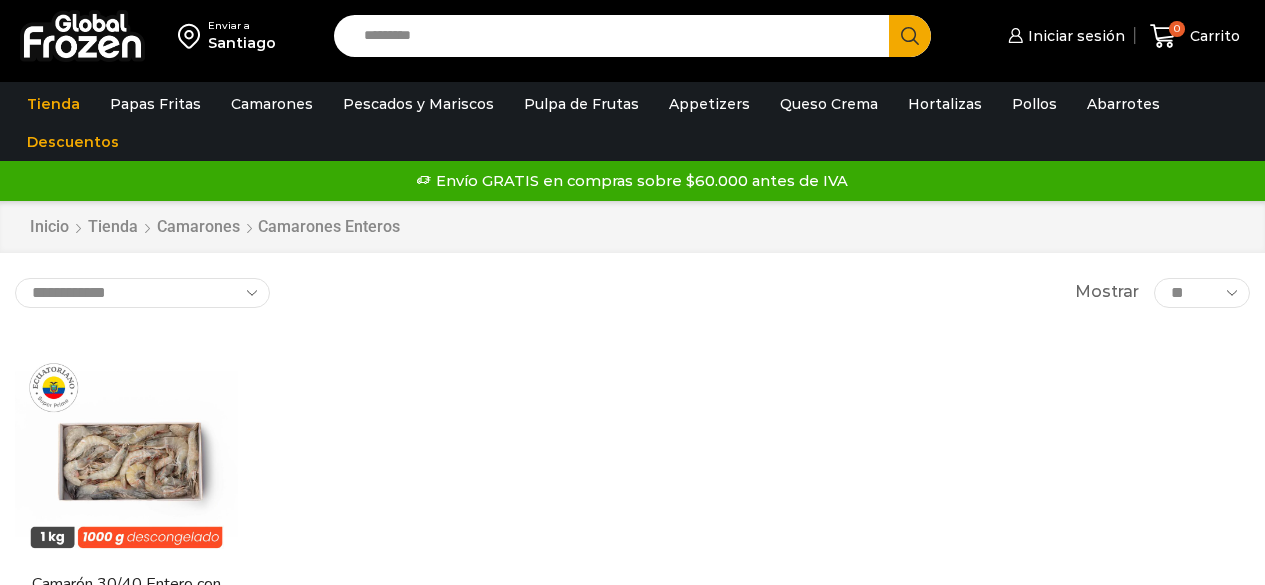 scroll, scrollTop: 0, scrollLeft: 0, axis: both 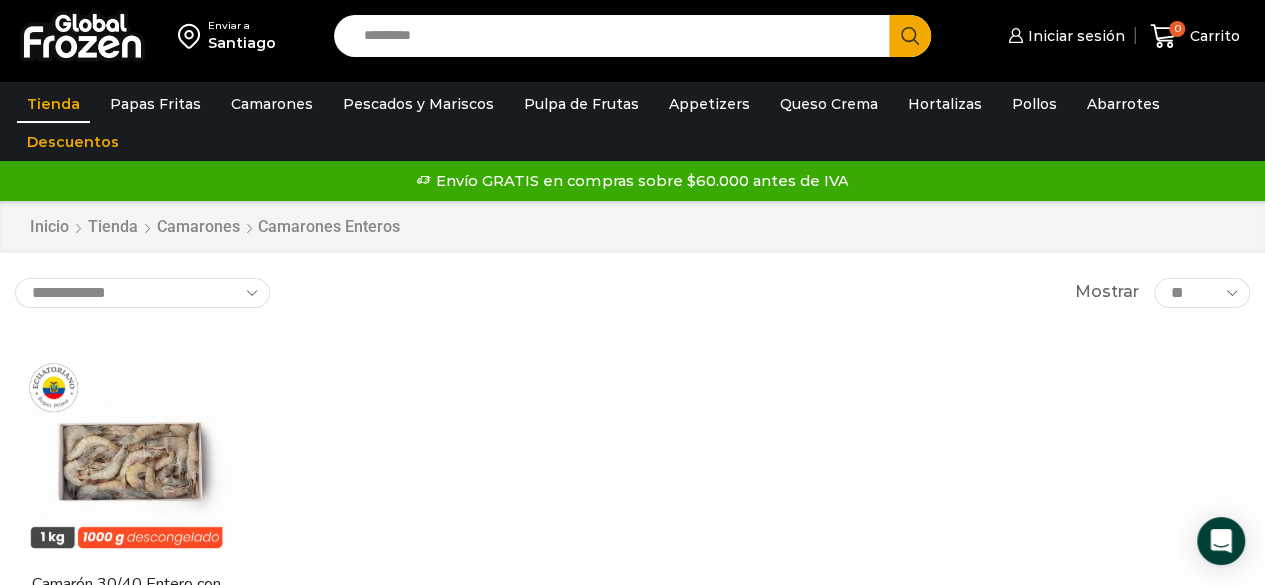click on "Tienda" at bounding box center (53, 104) 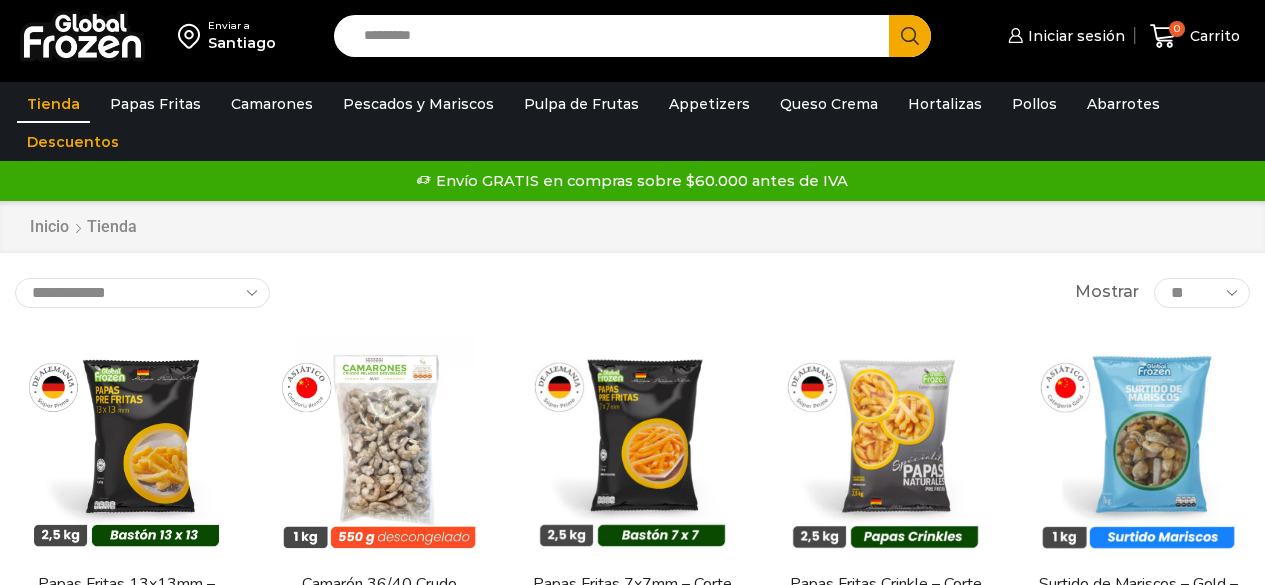 scroll, scrollTop: 0, scrollLeft: 0, axis: both 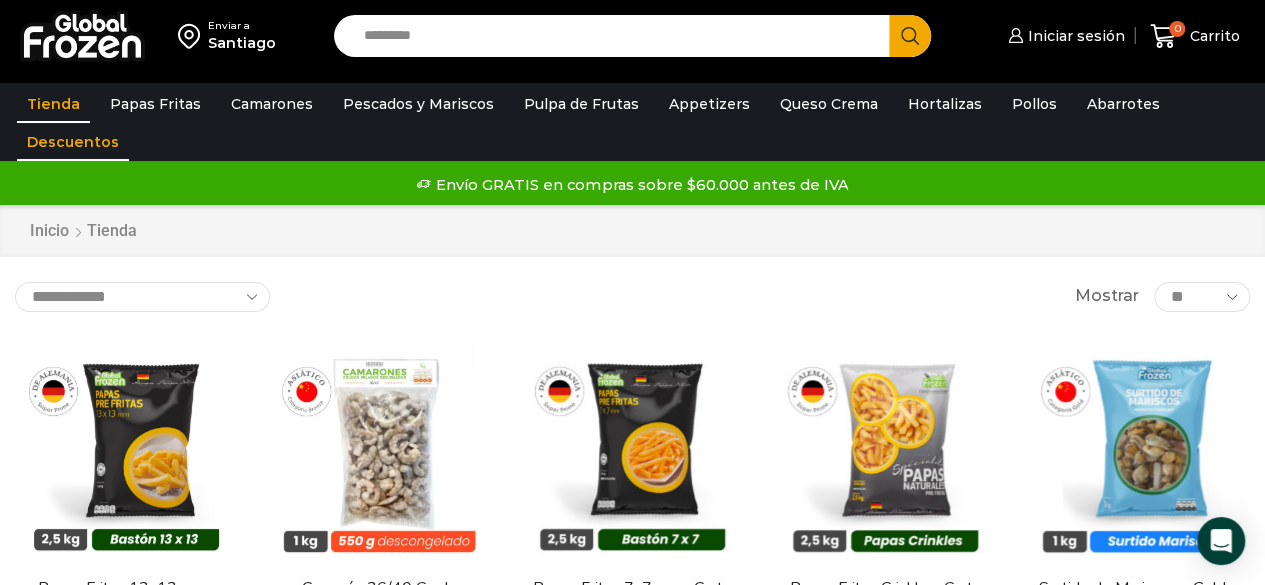 click on "Descuentos" at bounding box center (73, 142) 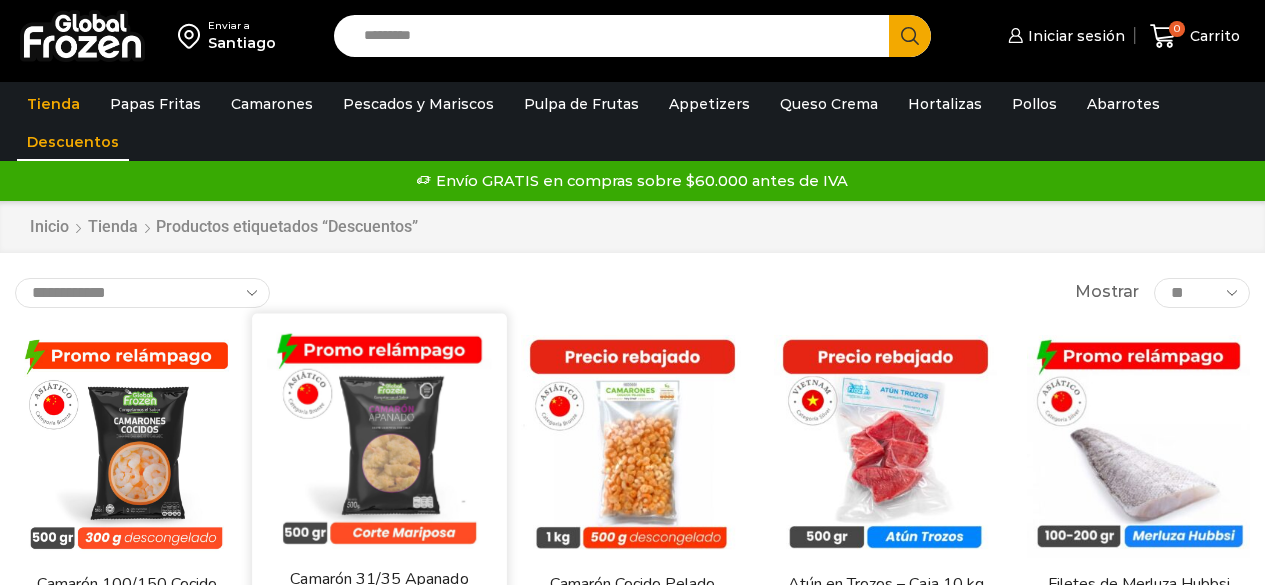 scroll, scrollTop: 0, scrollLeft: 0, axis: both 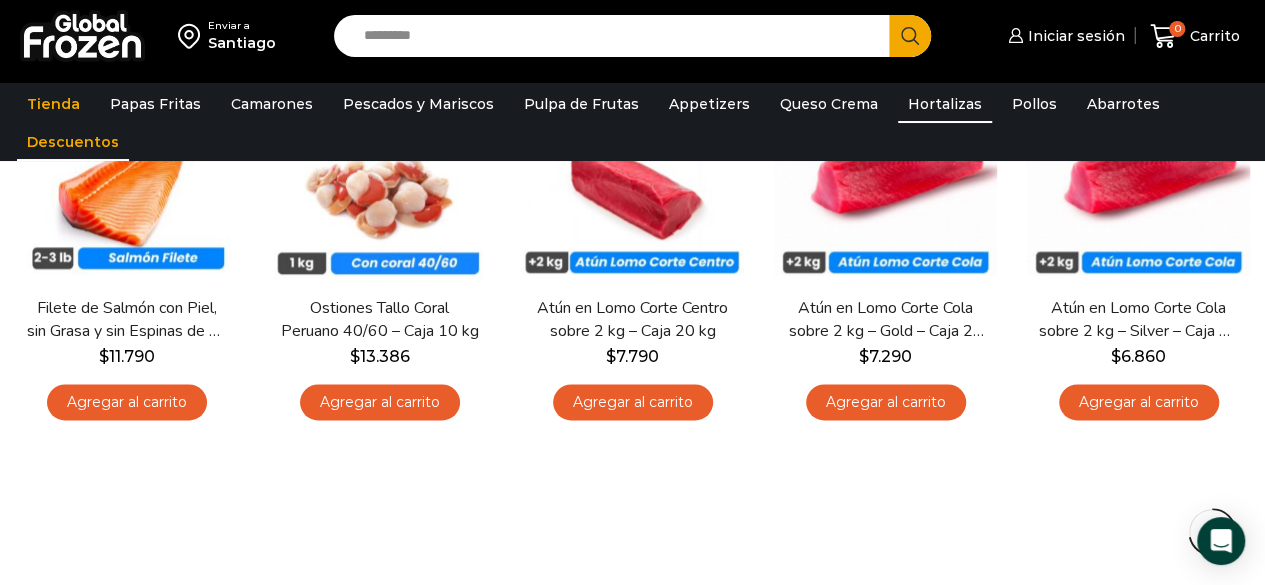 click on "Hortalizas" at bounding box center [945, 104] 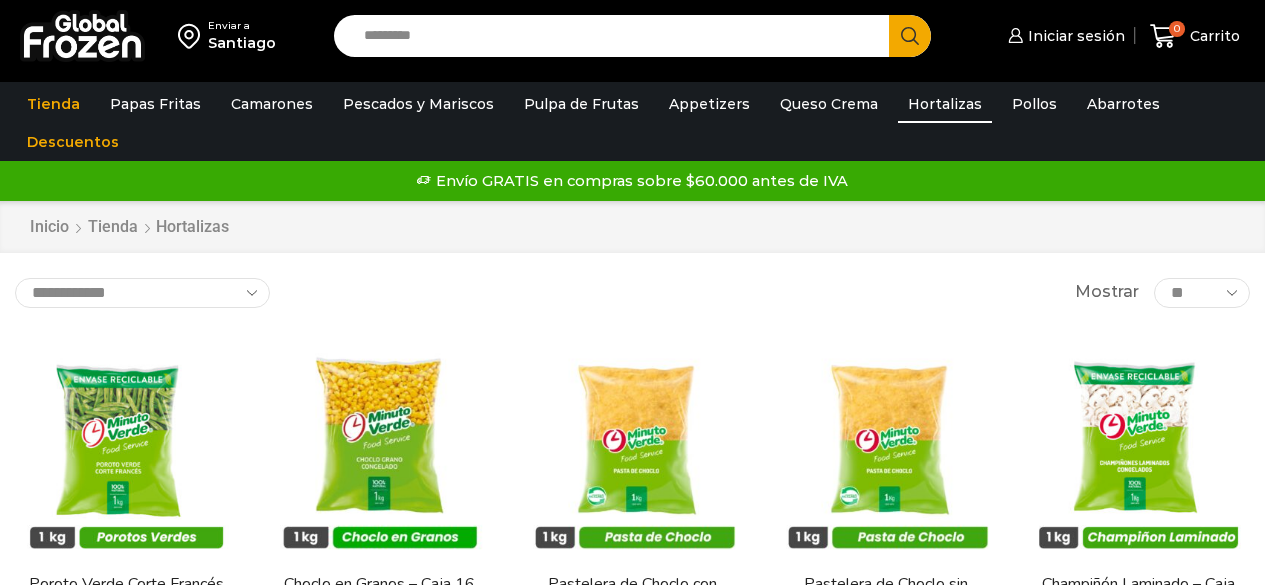 scroll, scrollTop: 0, scrollLeft: 0, axis: both 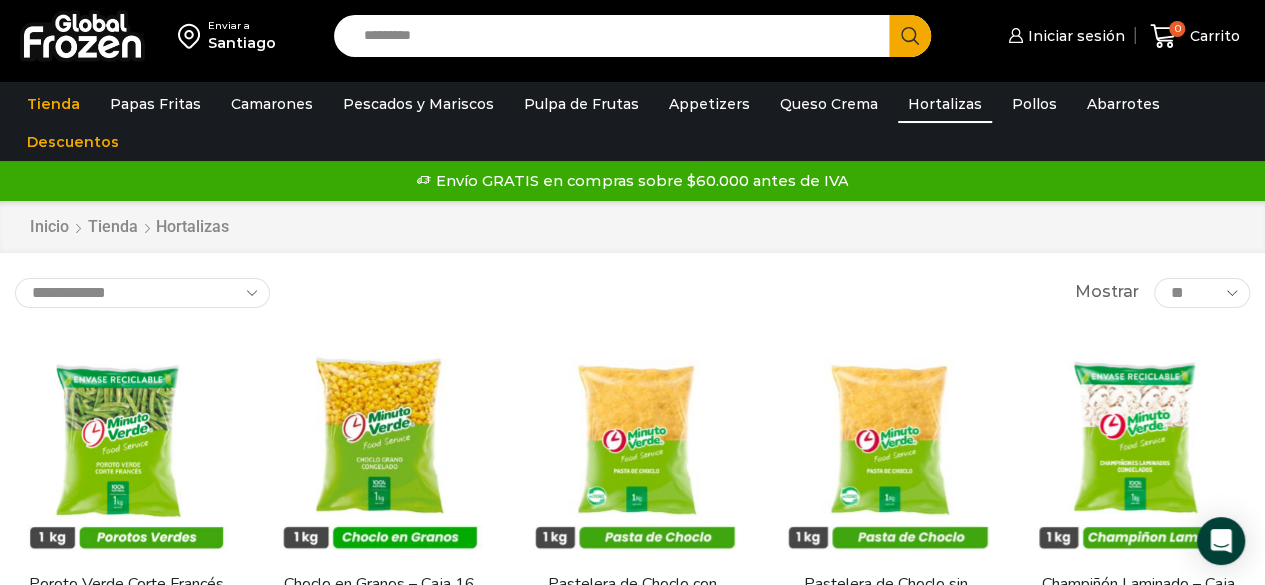 click on "**********" at bounding box center [142, 293] 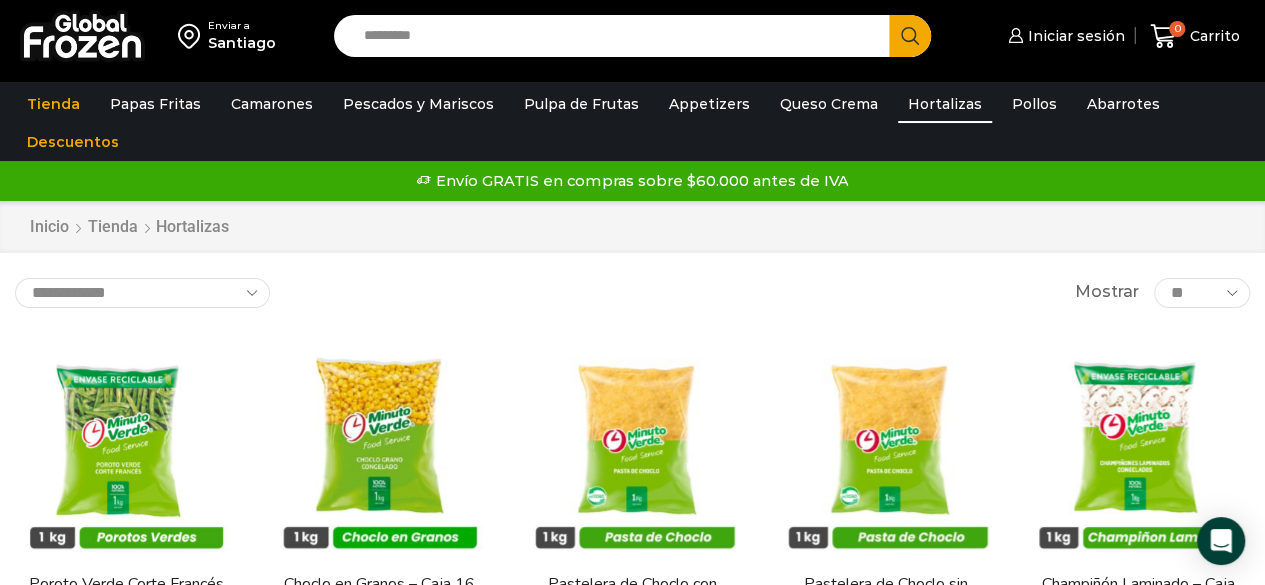 click at bounding box center [632, 925] 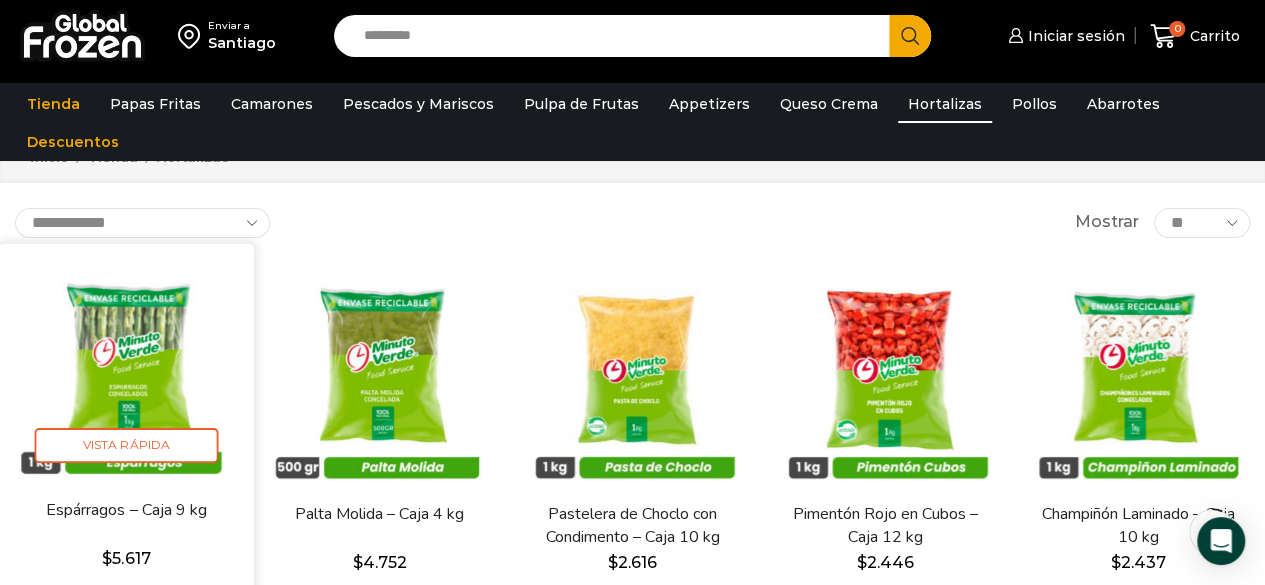 scroll, scrollTop: 65, scrollLeft: 0, axis: vertical 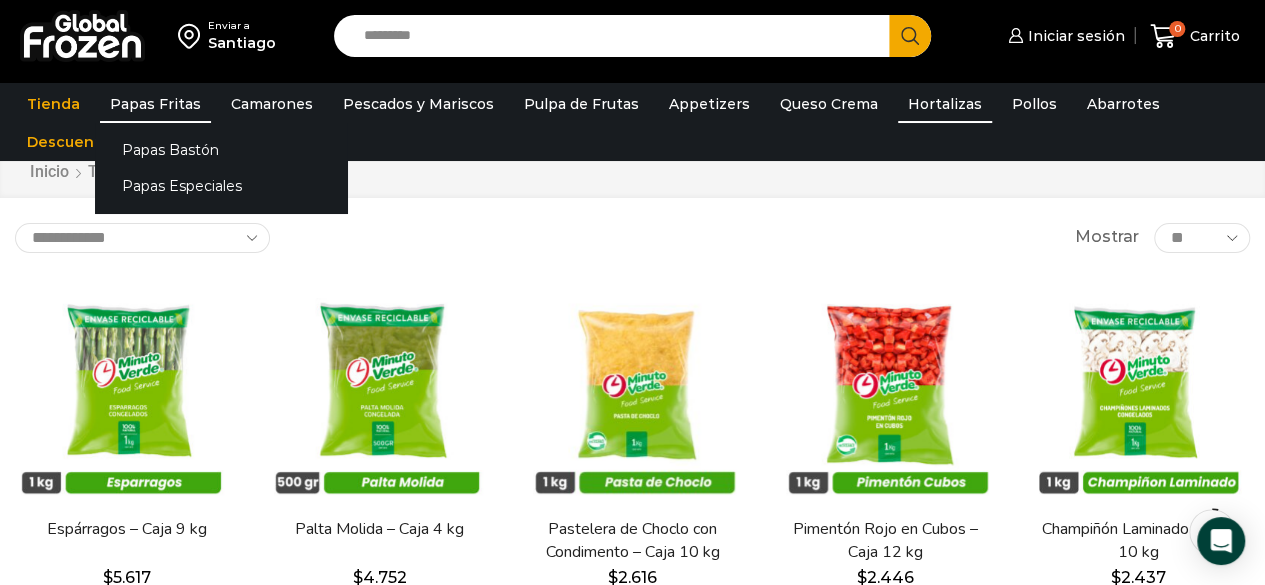 click on "Papas Fritas" at bounding box center (155, 104) 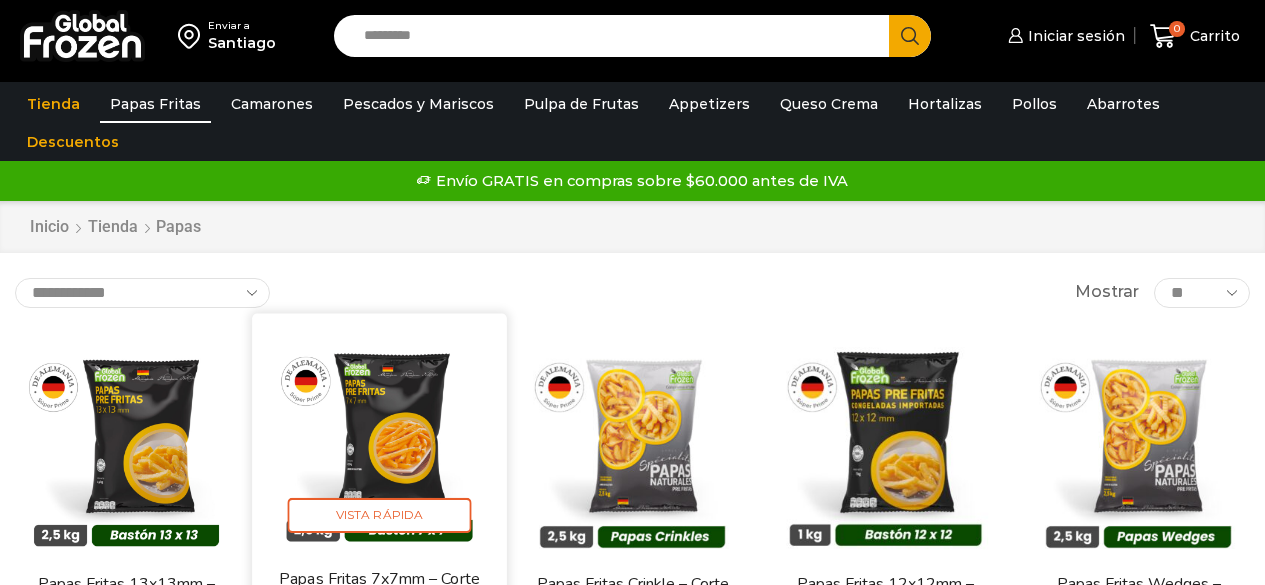 scroll, scrollTop: 0, scrollLeft: 0, axis: both 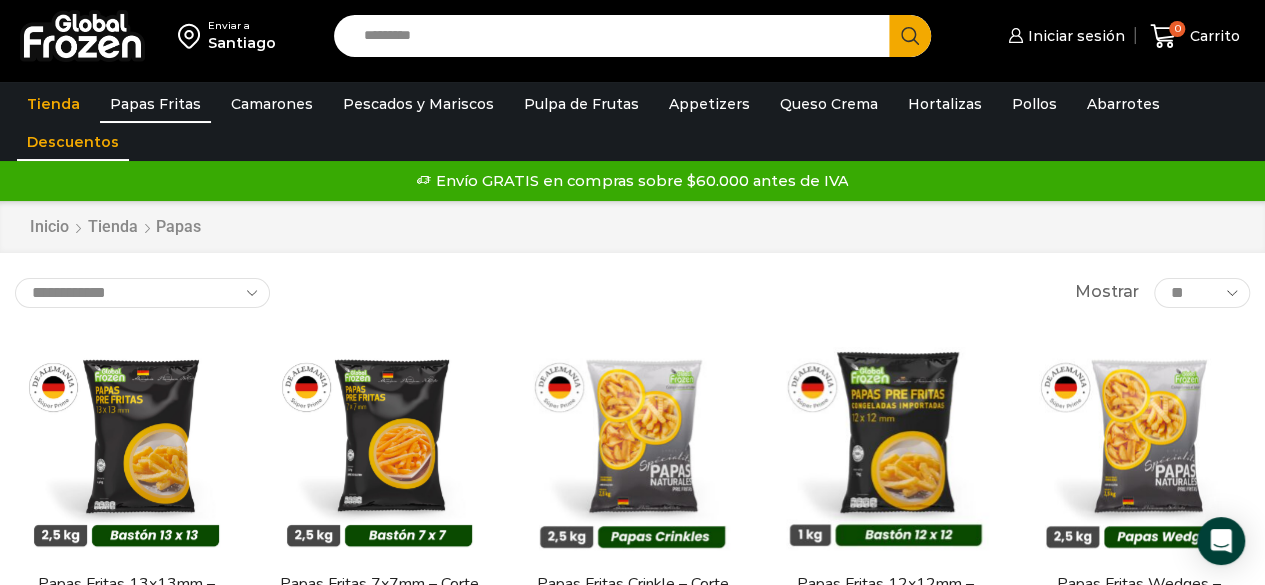 click on "Descuentos" at bounding box center [73, 142] 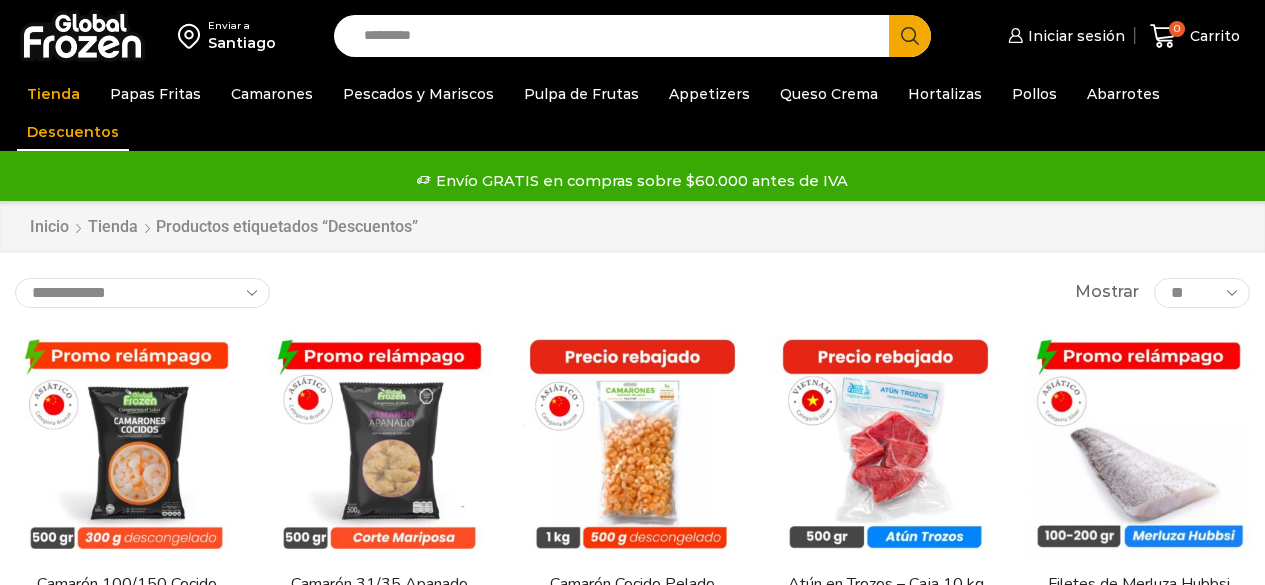 scroll, scrollTop: 0, scrollLeft: 0, axis: both 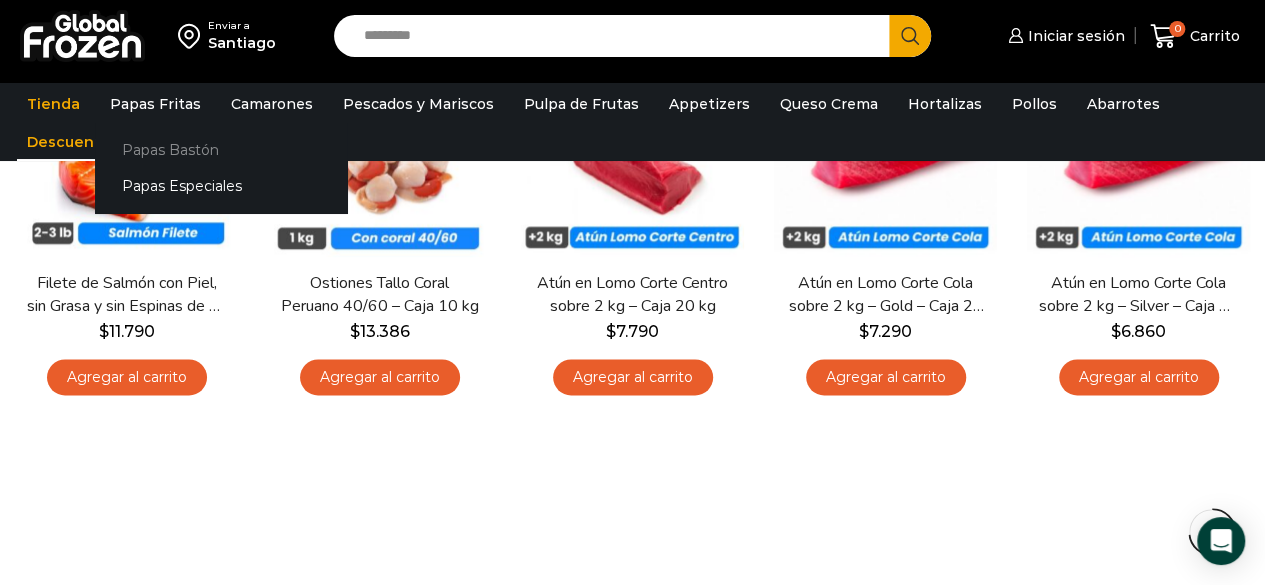 click on "Papas Bastón" at bounding box center [221, 149] 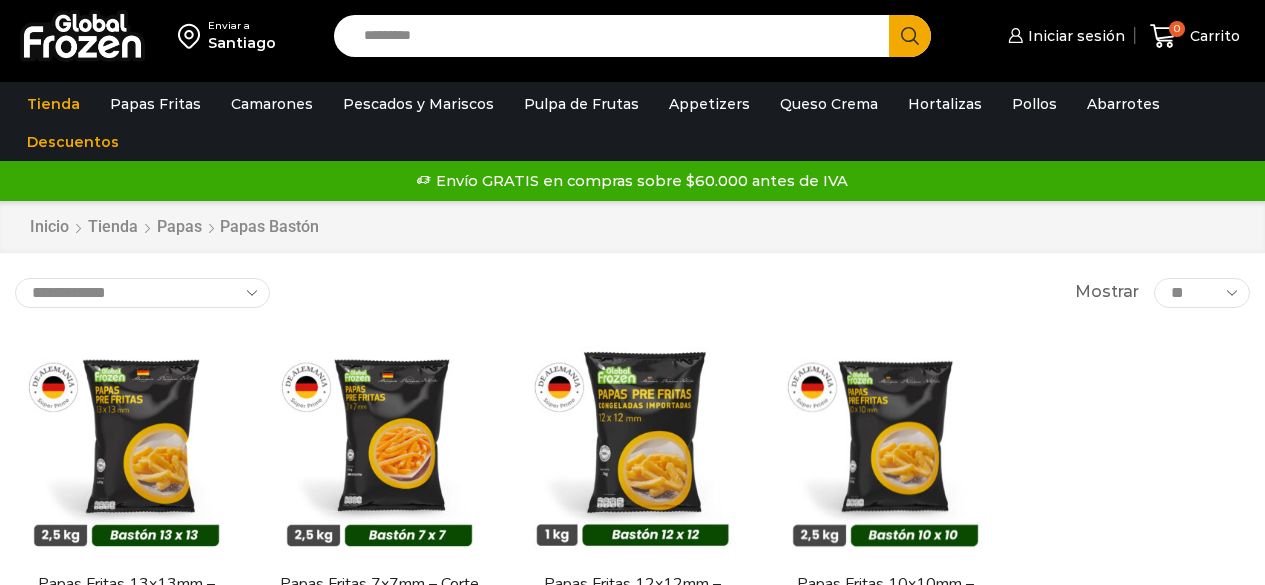 scroll, scrollTop: 0, scrollLeft: 0, axis: both 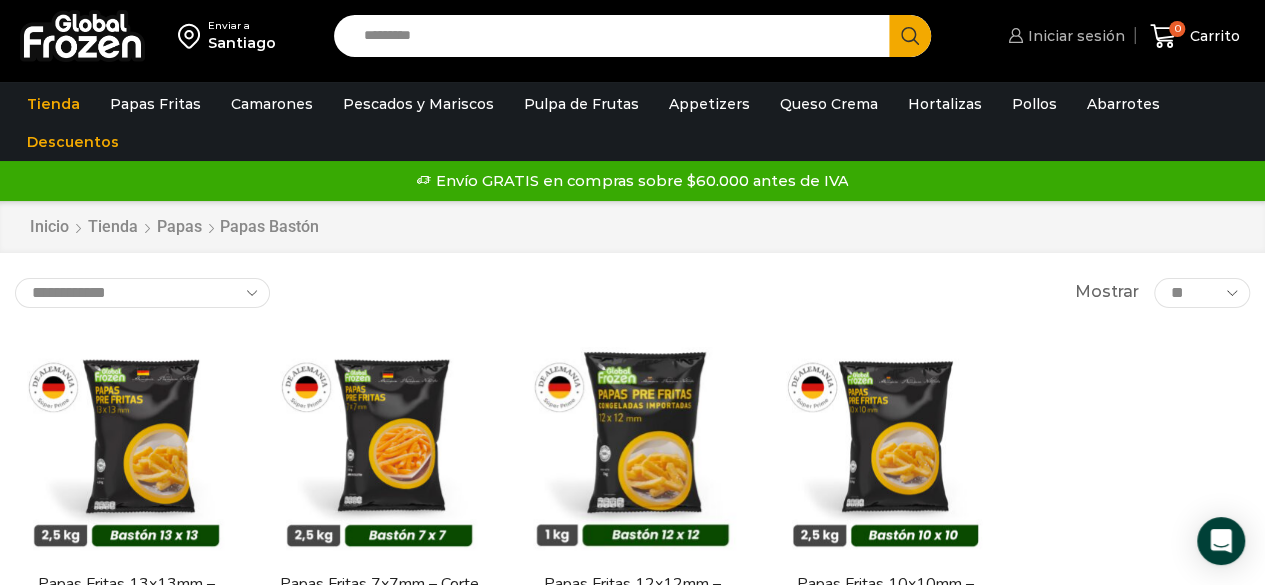 click on "Iniciar sesión" at bounding box center [1074, 36] 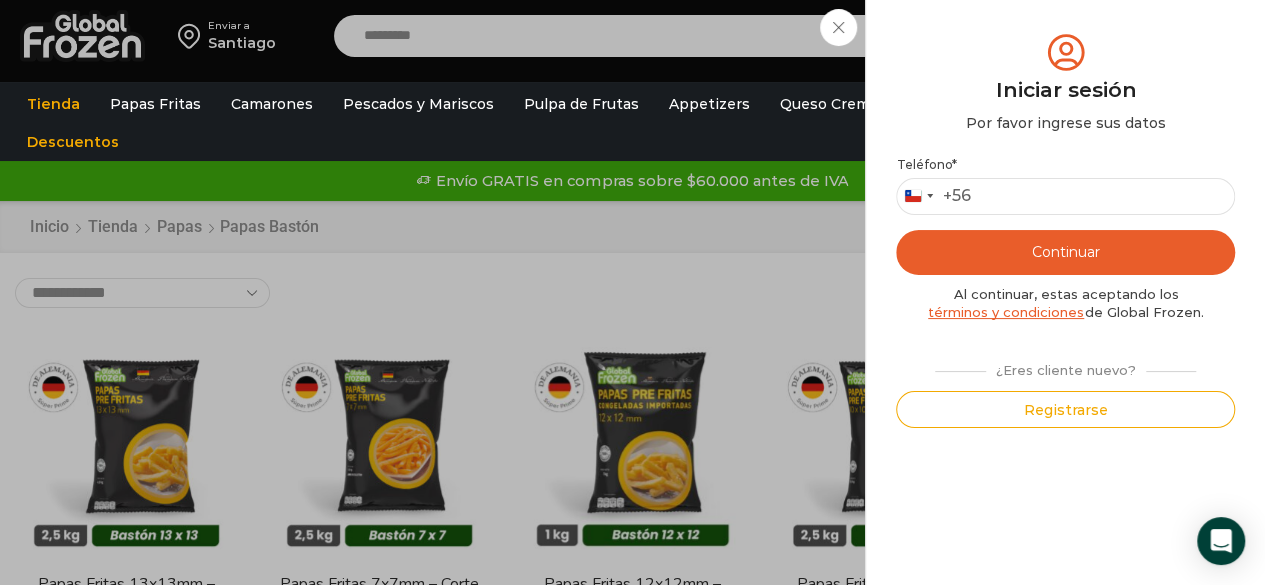 click on "Iniciar sesión
Mi cuenta
Login
Register
Iniciar sesión
Por favor ingrese sus datos
Iniciar sesión
Se envió un mensaje de WhatsApp con el código de verificación a tu teléfono
* ." at bounding box center (1064, 36) 